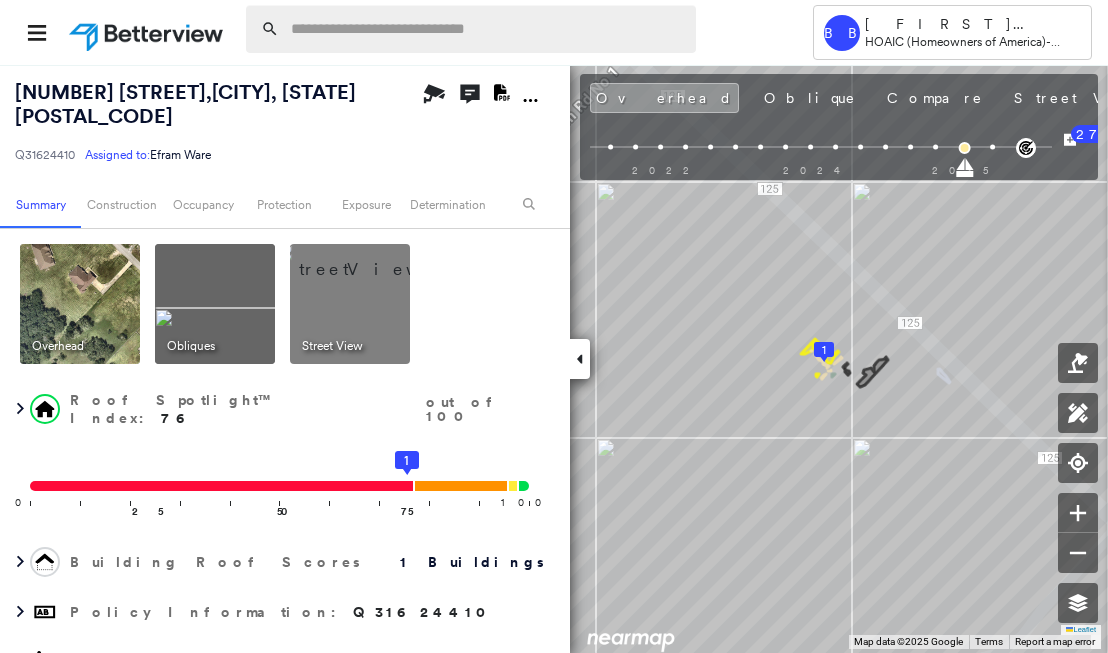 click at bounding box center [487, 29] 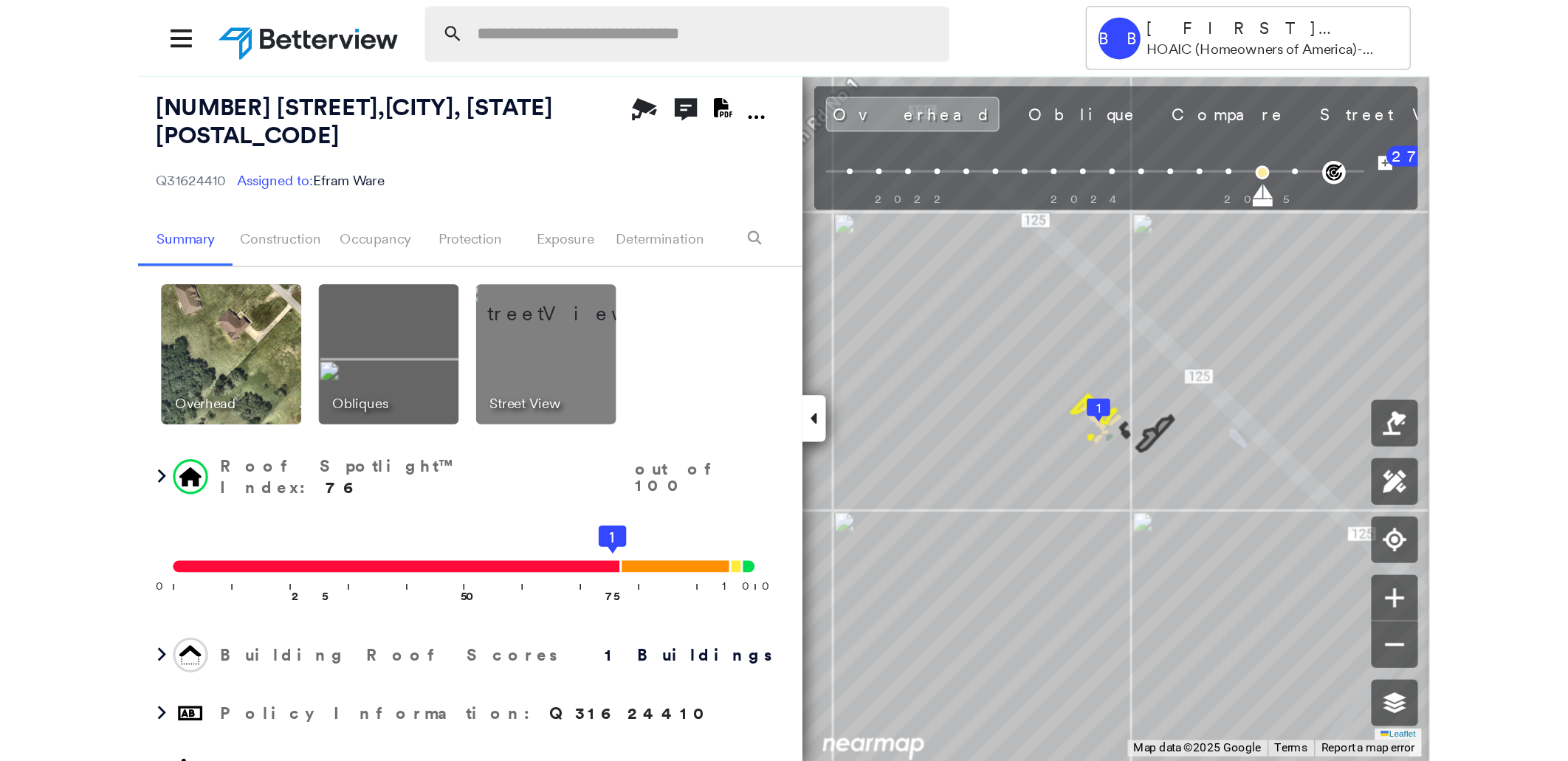 scroll, scrollTop: 0, scrollLeft: 0, axis: both 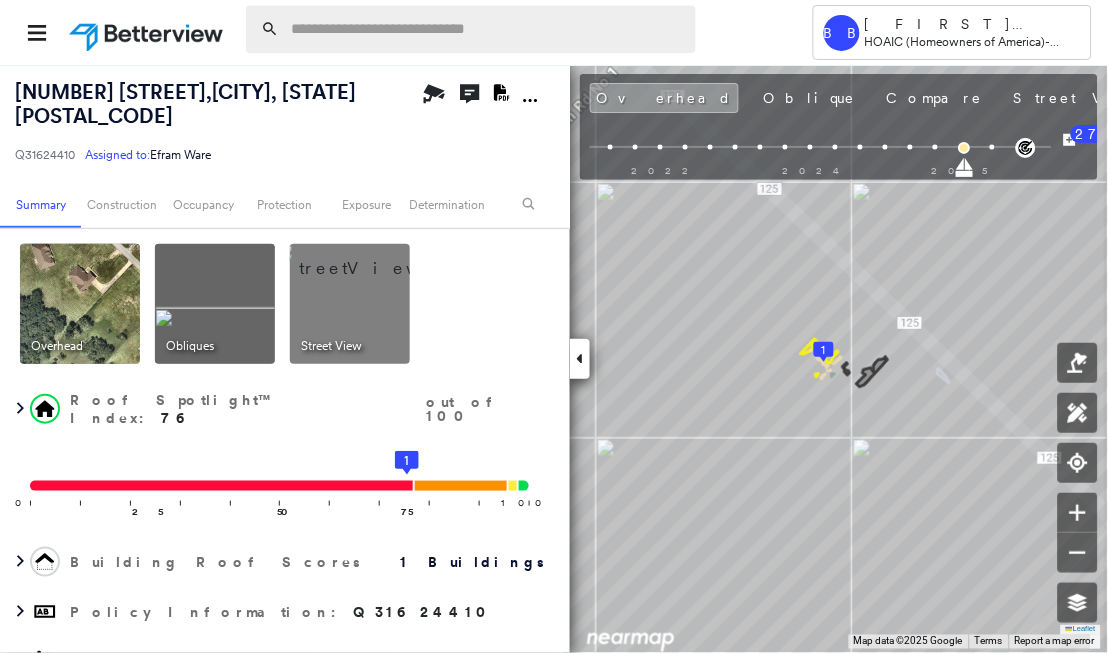 paste on "**********" 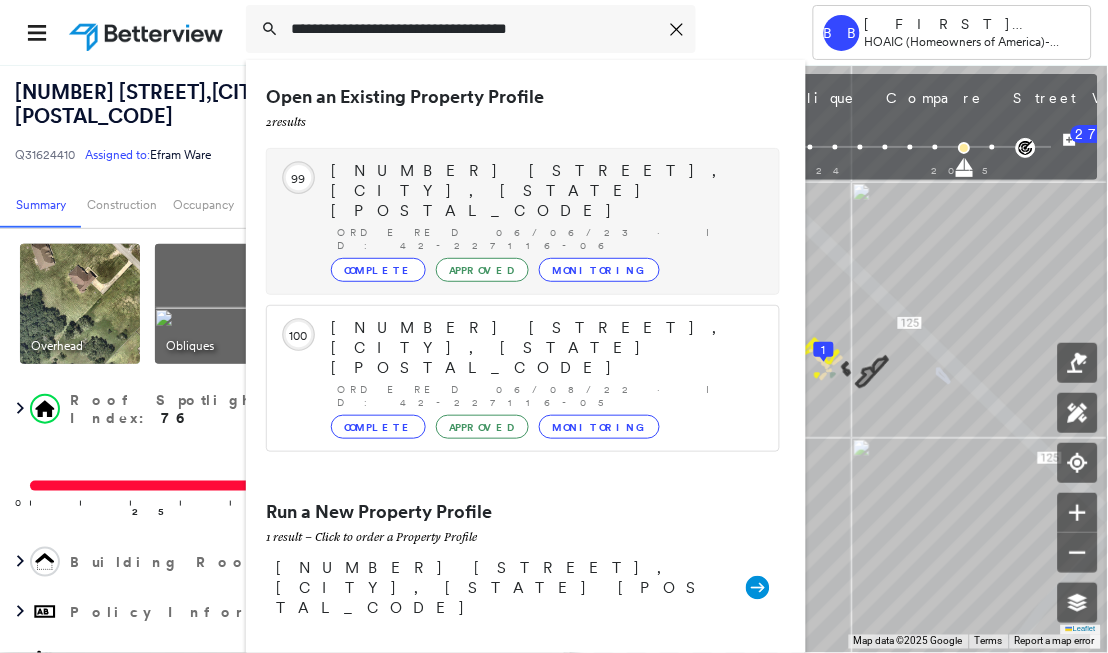 type on "**********" 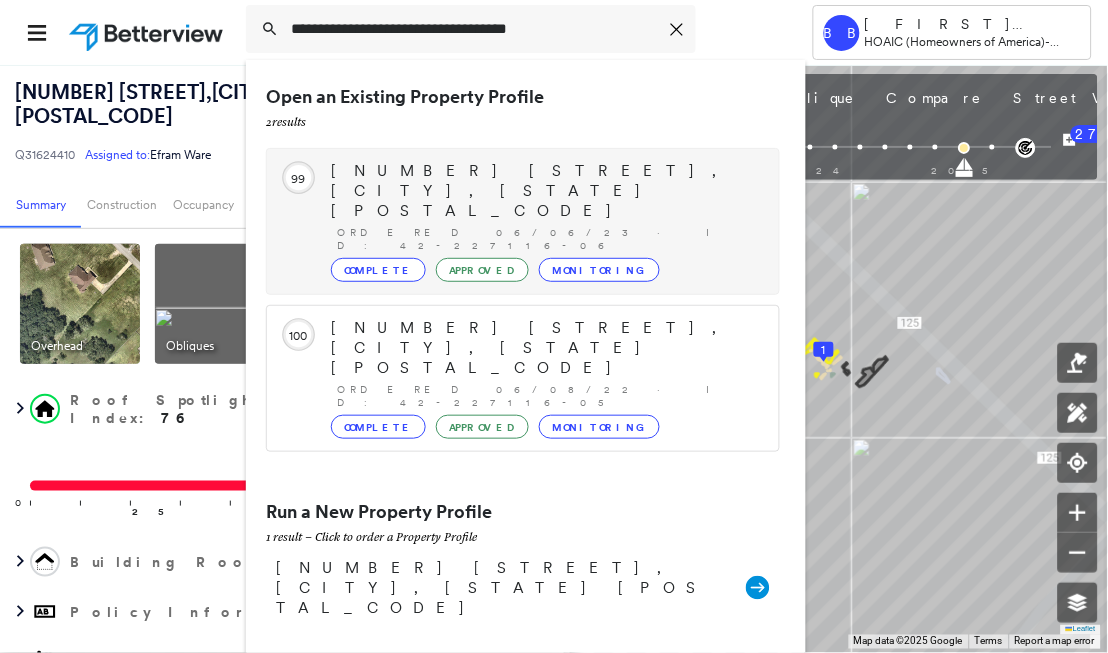 click on "[NUMBER] [STREET], [CITY], [STATE] [POSTAL_CODE]" at bounding box center [545, 191] 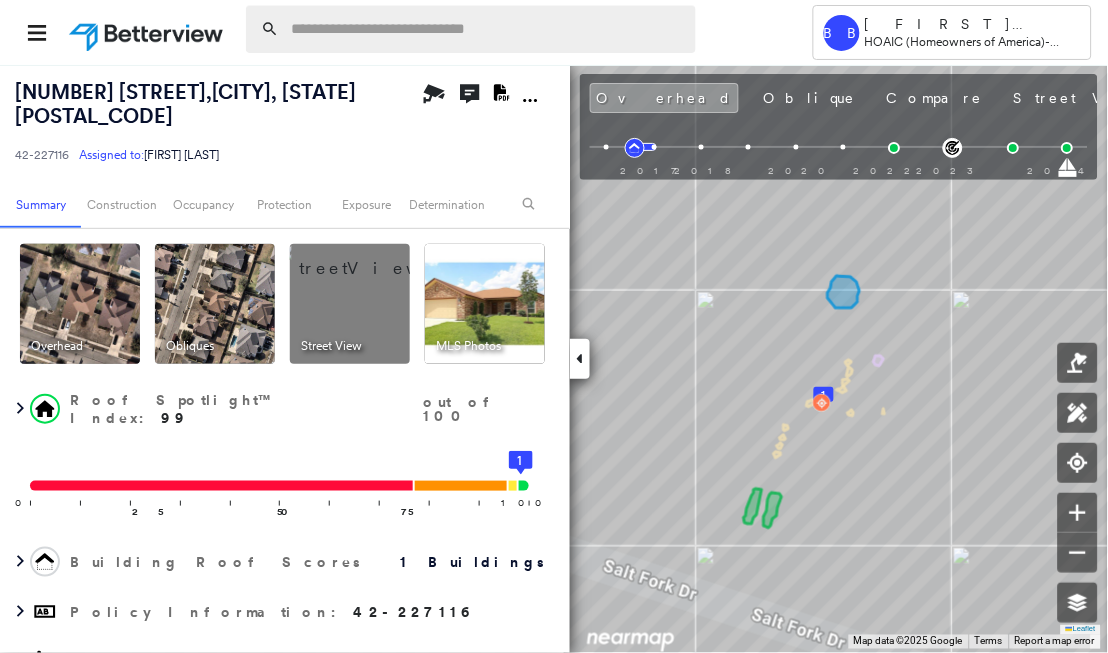 click at bounding box center (487, 29) 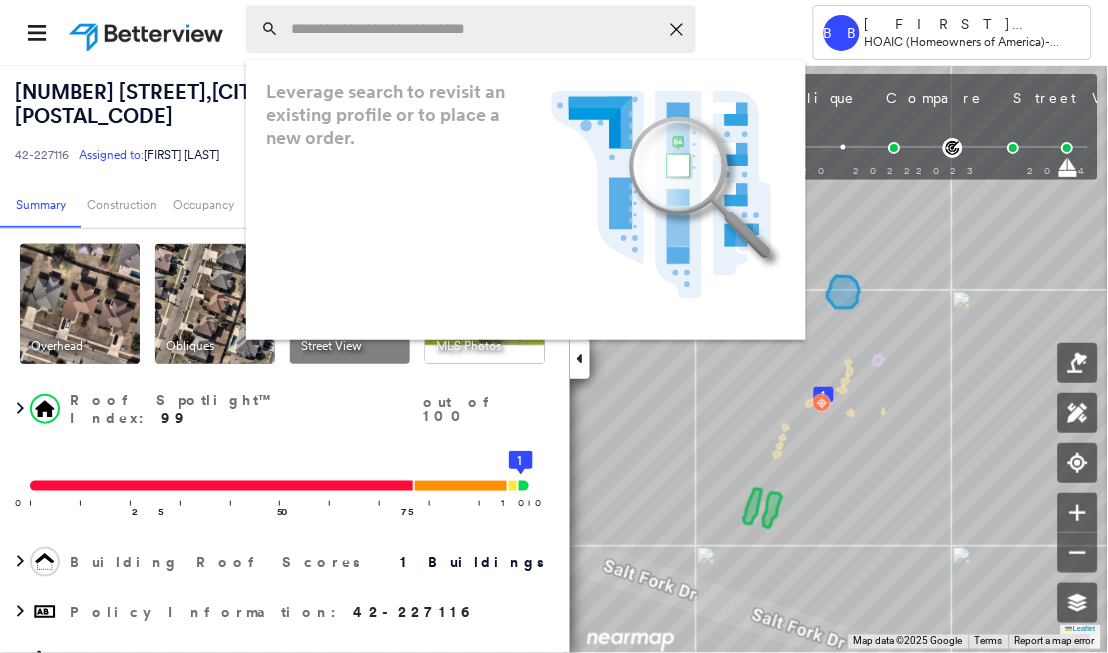 paste on "**********" 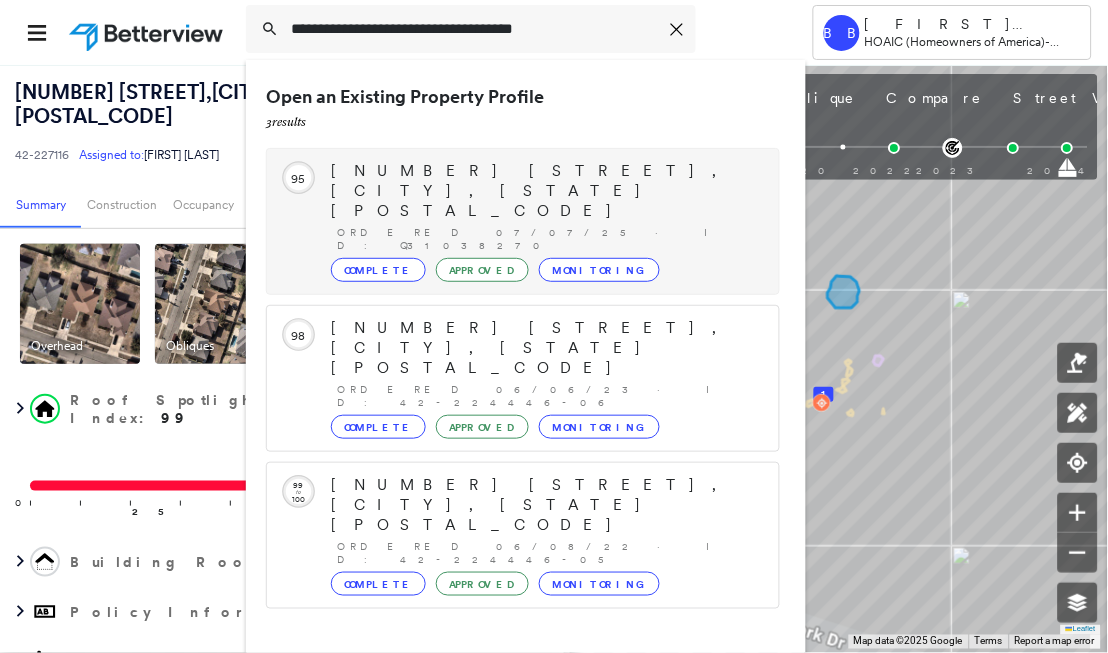 type on "**********" 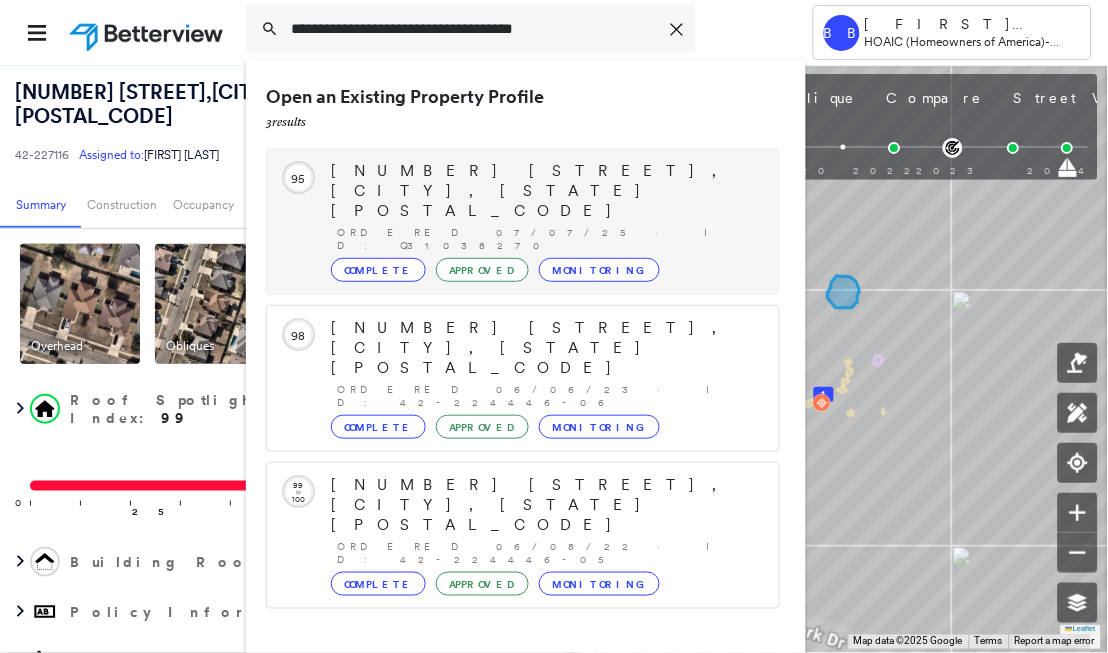 click on "Circled Text Icon 95 [NUMBER] [STREET], [CITY], [STATE] [POSTAL_CODE] Ordered 07/07/25 · ID: Q31038270 Complete Approved Monitoring" at bounding box center (523, 221) 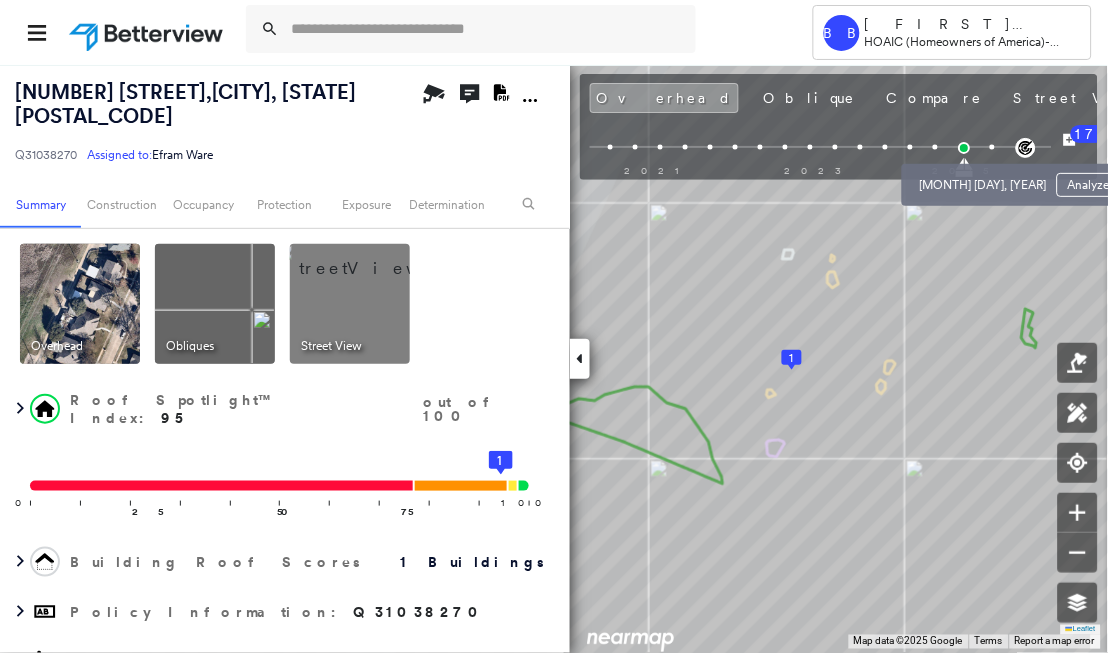 click at bounding box center [992, 147] 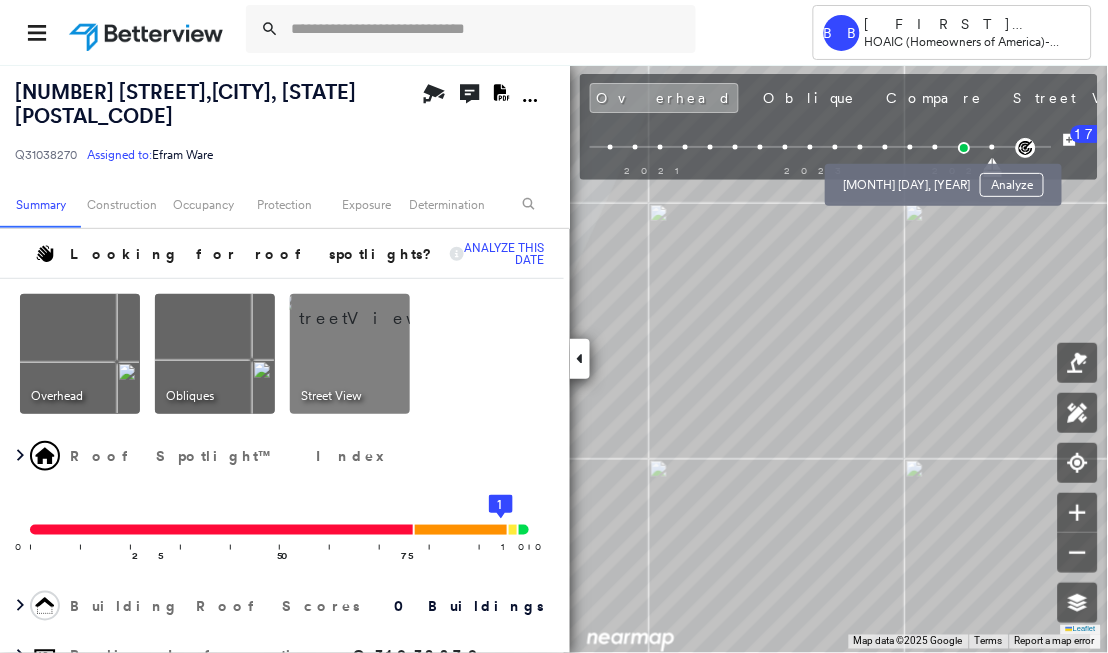click on "Tower BB [FIRST] [LAST] HOAIC (Homeowners of America)  -   Personal Lines [NUMBER] [STREET] ,  [CITY], [STATE] [POSTAL_CODE] Q31038270 Assigned to:  [FIRST] [LAST] Assigned to:  [FIRST] [LAST] Q31038270 Assigned to:  [FIRST] [LAST] Open Comments Download PDF Report Summary Construction Occupancy Protection Exposure Determination Looking for roof spotlights? Analyze this date Overhead Obliques Street View Roof Spotlight™ Index 0 100 25 50 75 1 Building Roof Scores 0 Buildings Policy Information :  Q31038270 Flags :  2 (0 cleared, 2 uncleared) Geocode Construction Roof Age :  11+ years old. 1 Building 1 :  11+ years Assessor and MLS Details Occupancy Ownership Place Detail Property Lookup Protection Exposure Wildfire Additional Perils FEMA Risk Index Determination Flags :  2 (0 cleared, 2 uncleared) Uncleared Flags (2) Cleared Flags  (0) Low Low Priority Flagged 07/07/25 Clear High Roof High Priority Flagged 07/07/25 Clear Action Taken New Entry History Quote/New Business Terms & Conditions Added ACV Endorsement General Save Renewal" at bounding box center [554, 326] 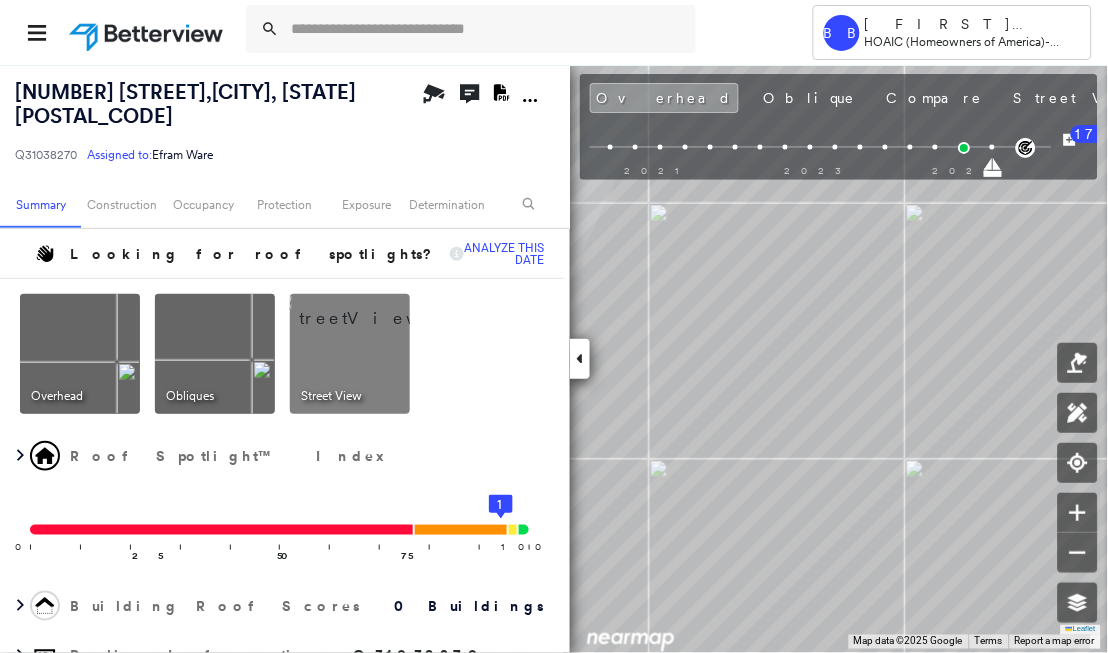 drag, startPoint x: 906, startPoint y: 148, endPoint x: 880, endPoint y: 144, distance: 26.305893 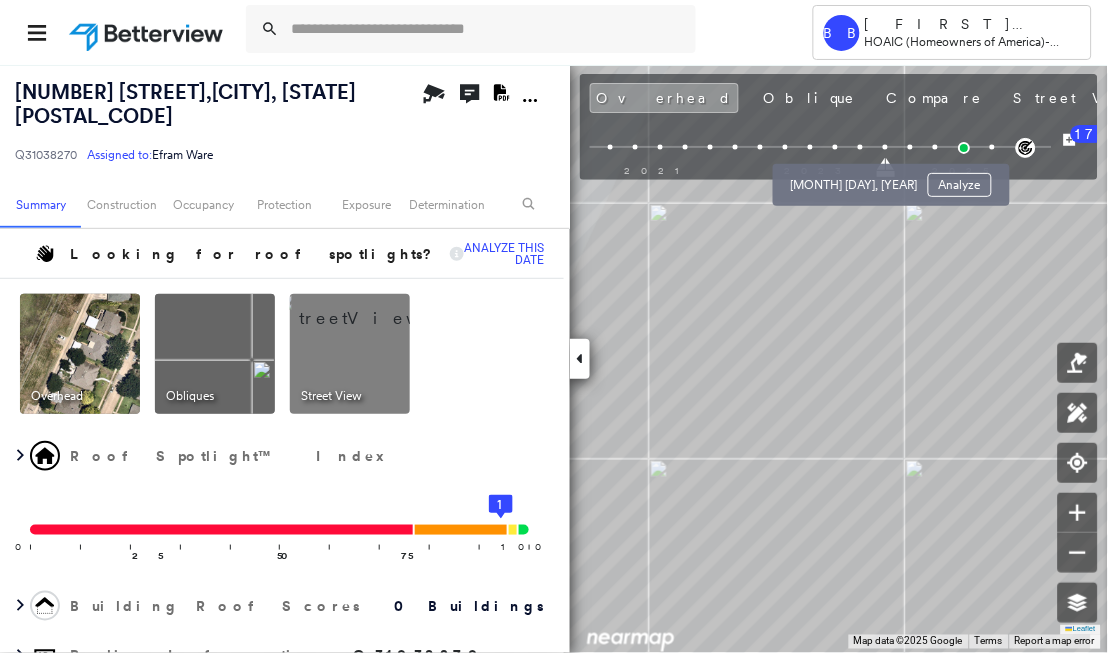 click at bounding box center (860, 147) 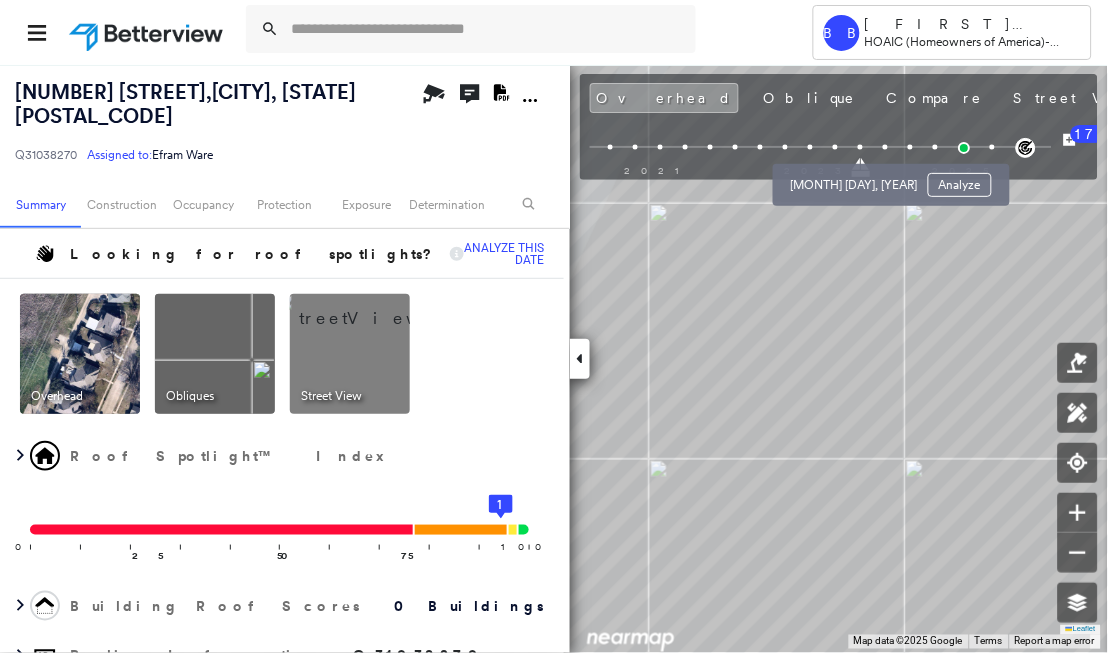 click on "[MONTH] [DAY], [YEAR] Analyze" at bounding box center [891, 179] 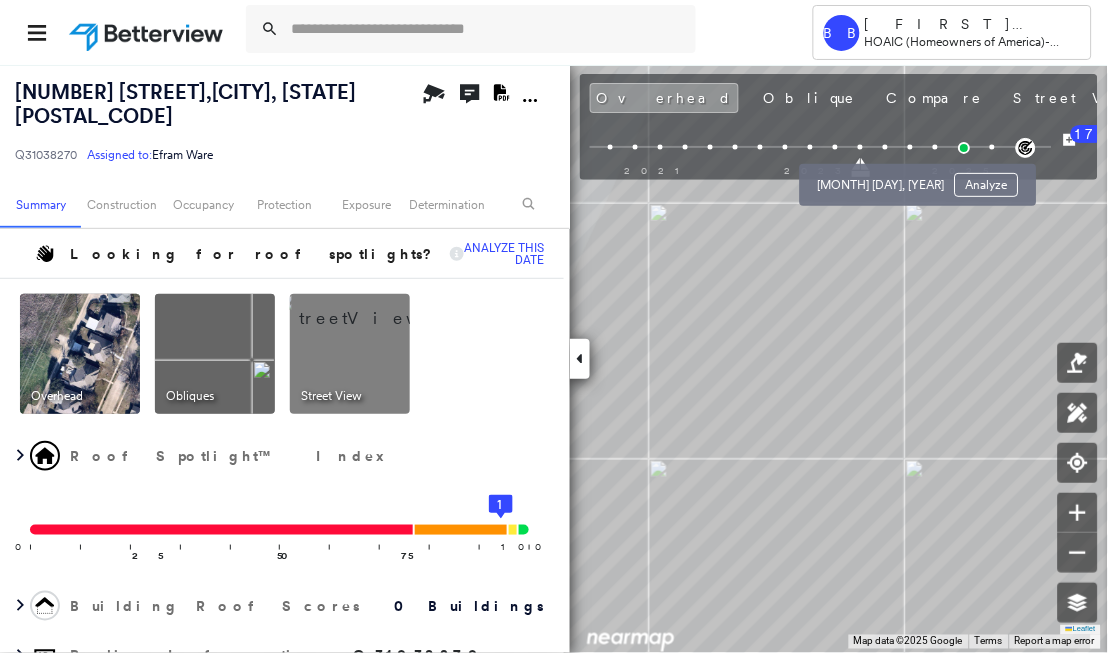 click at bounding box center (885, 147) 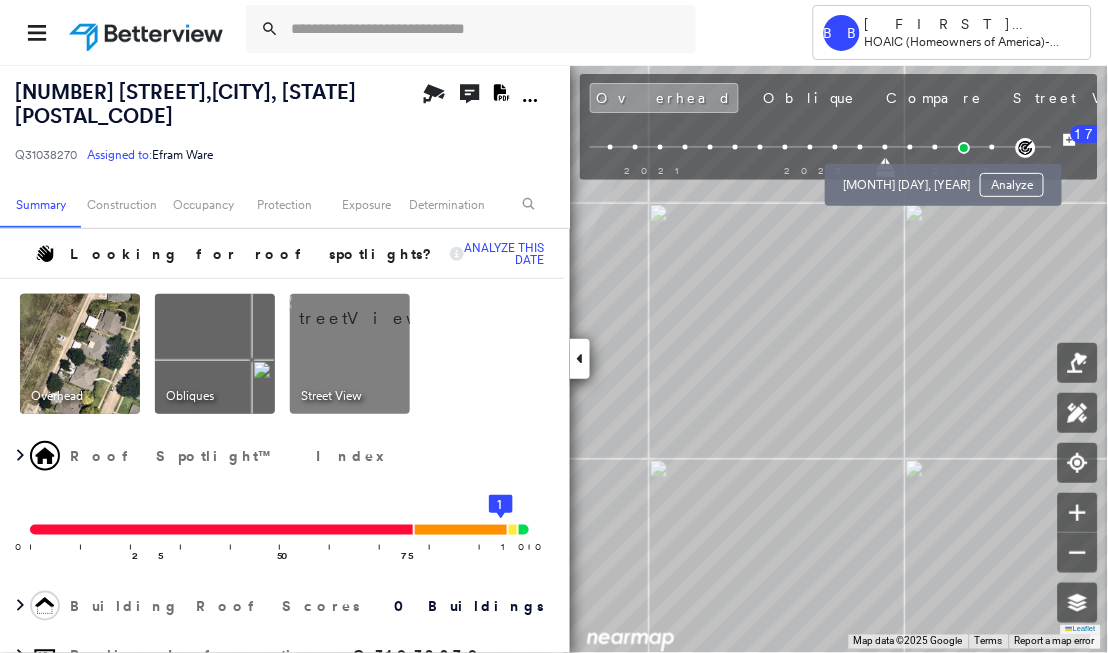 click at bounding box center (910, 147) 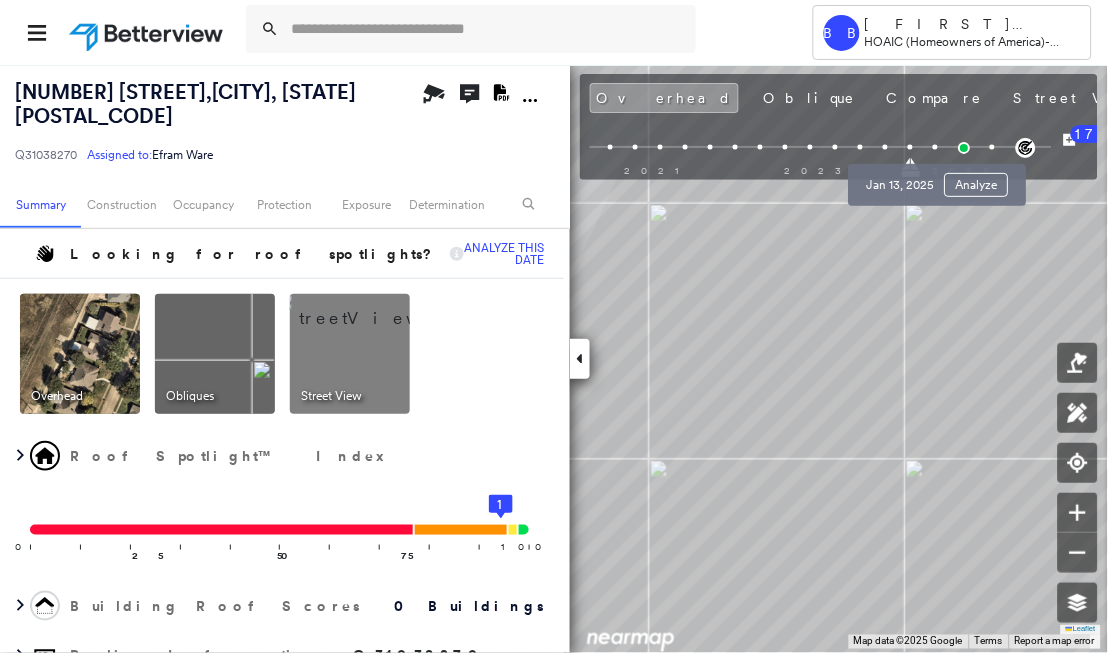 click at bounding box center [935, 147] 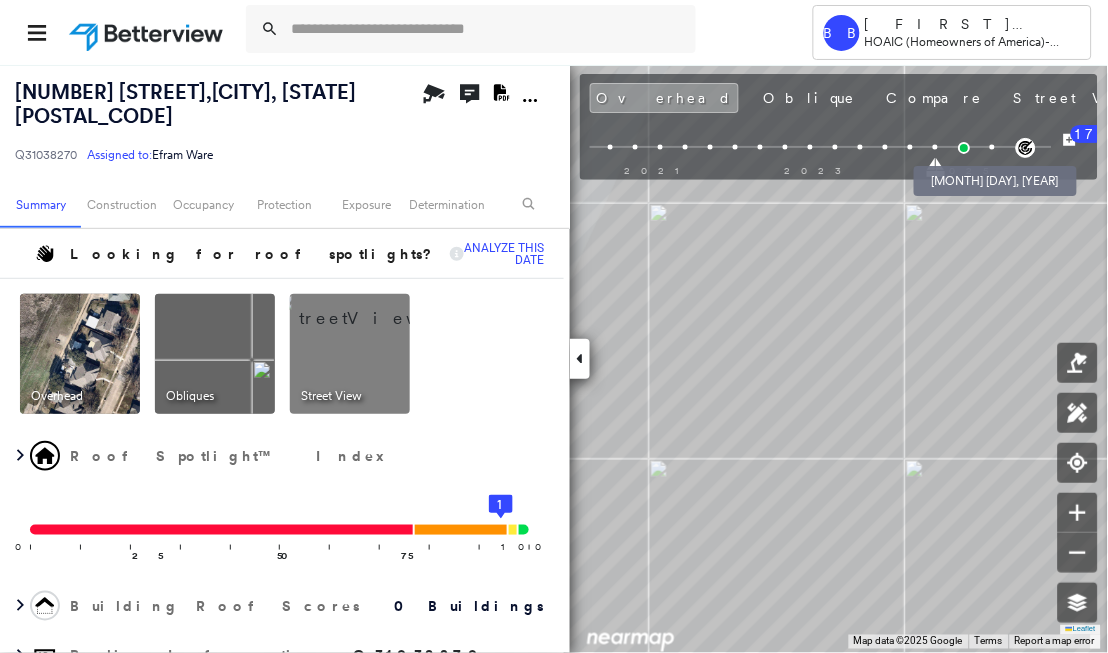 click at bounding box center (964, 148) 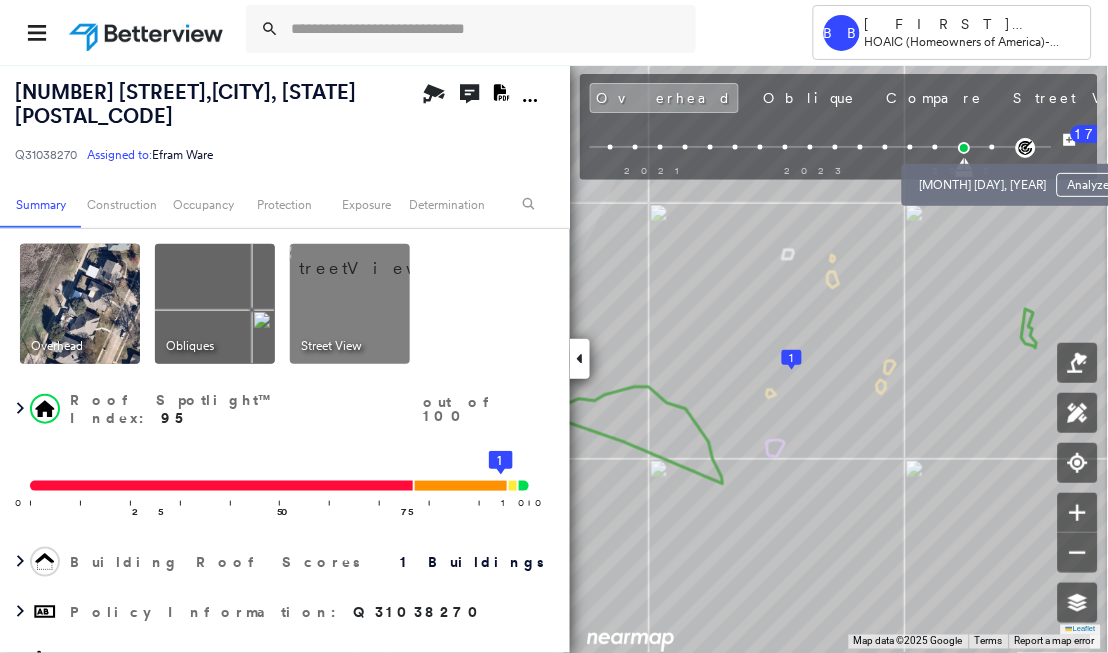 click on "[MONTH] [DAY], [YEAR] Analyze" at bounding box center [1020, 179] 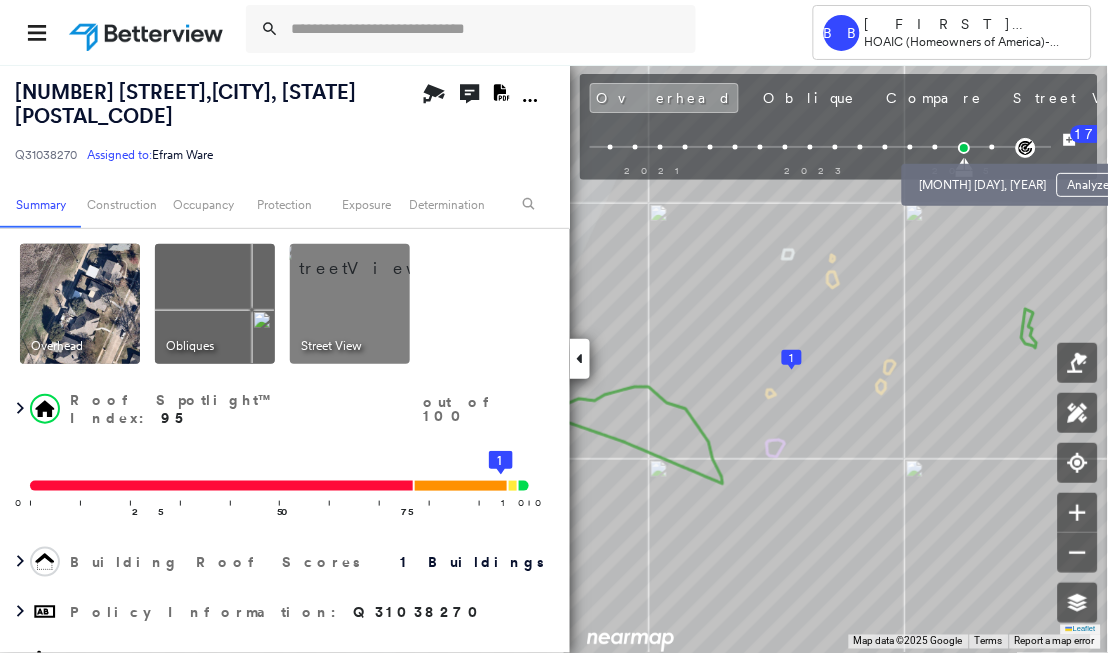 click at bounding box center [992, 147] 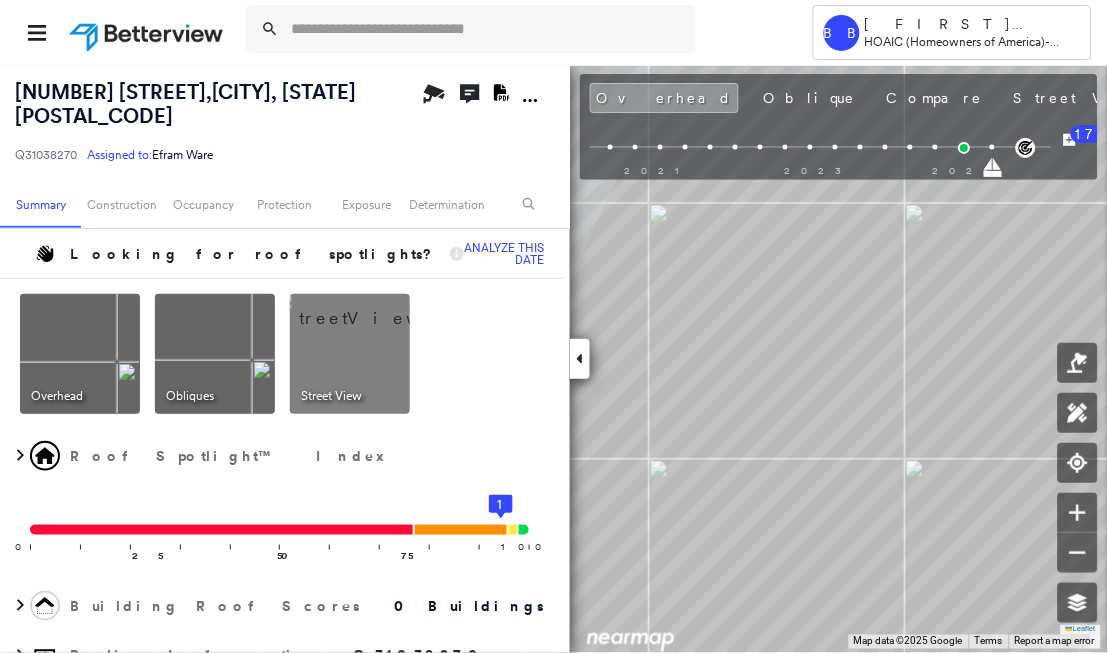 click on "[NUMBER] [STREET] ,  [CITY], [STATE] [POSTAL_CODE] Q31038270 Assigned to:  [FIRST] [LAST] Assigned to:  [FIRST] [LAST] Q31038270 Assigned to:  [FIRST] [LAST]" at bounding box center (217, 122) 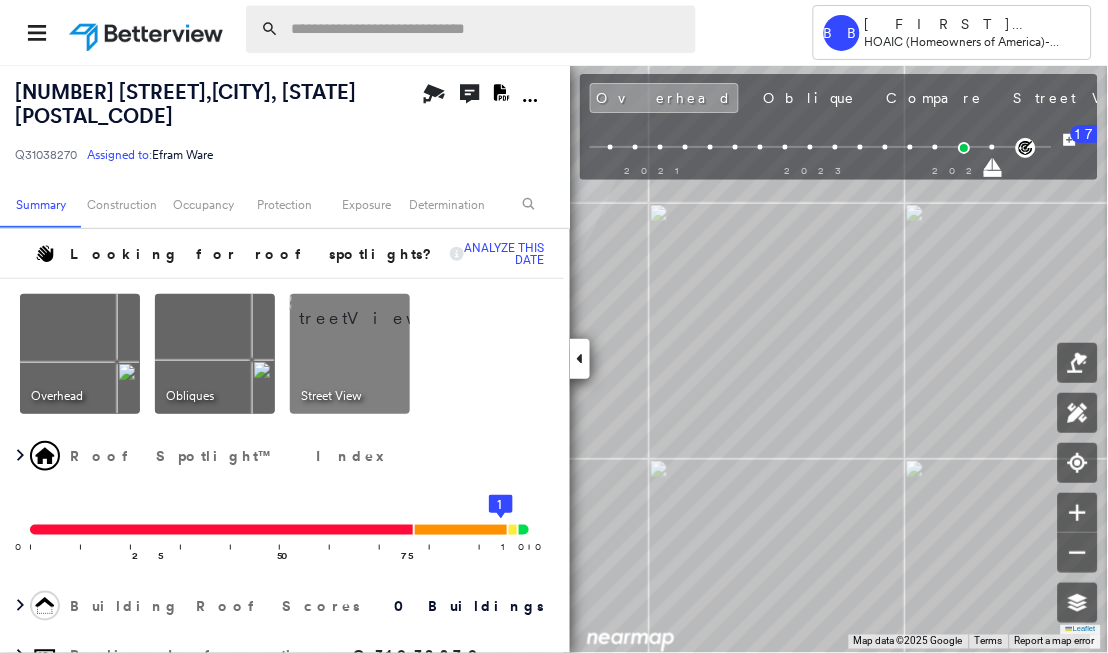 click at bounding box center [487, 29] 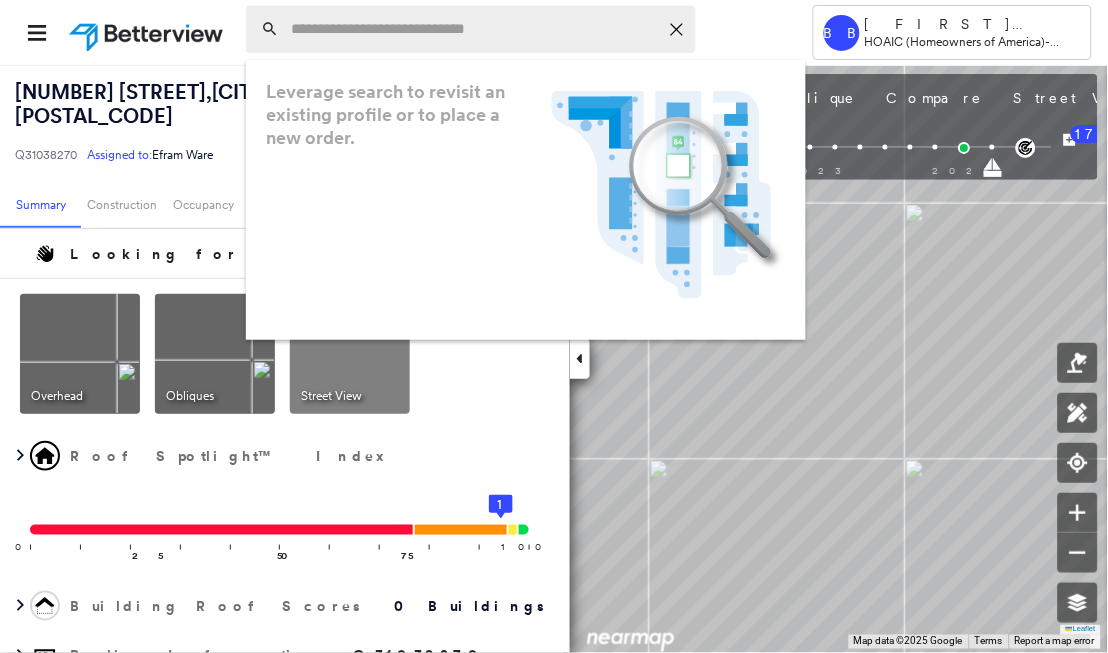 paste on "**********" 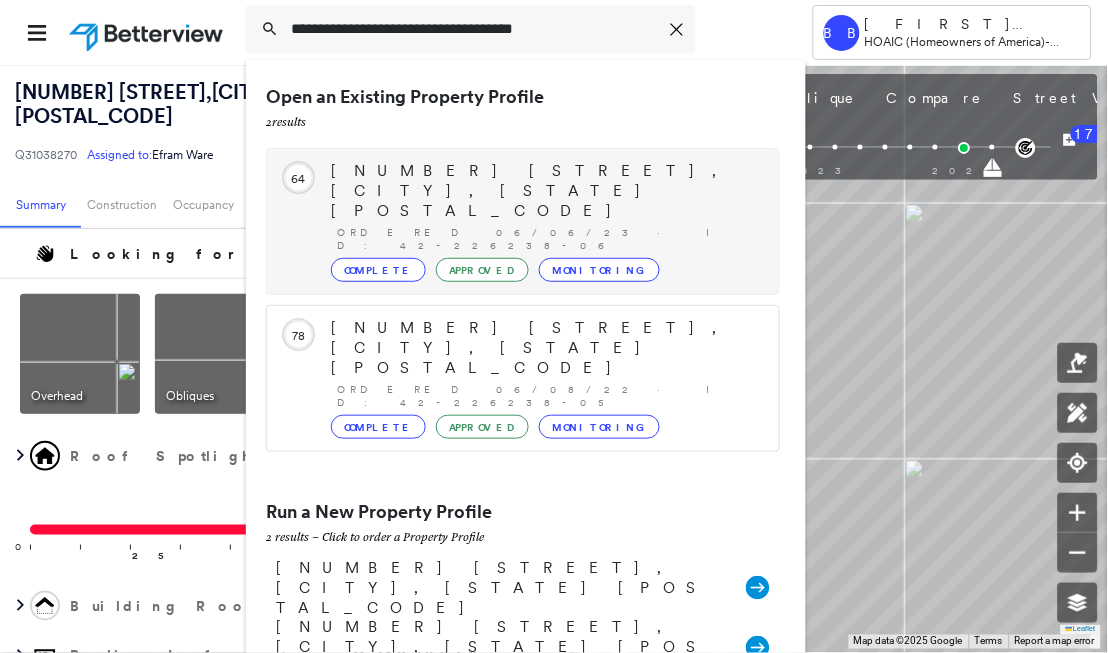 type on "**********" 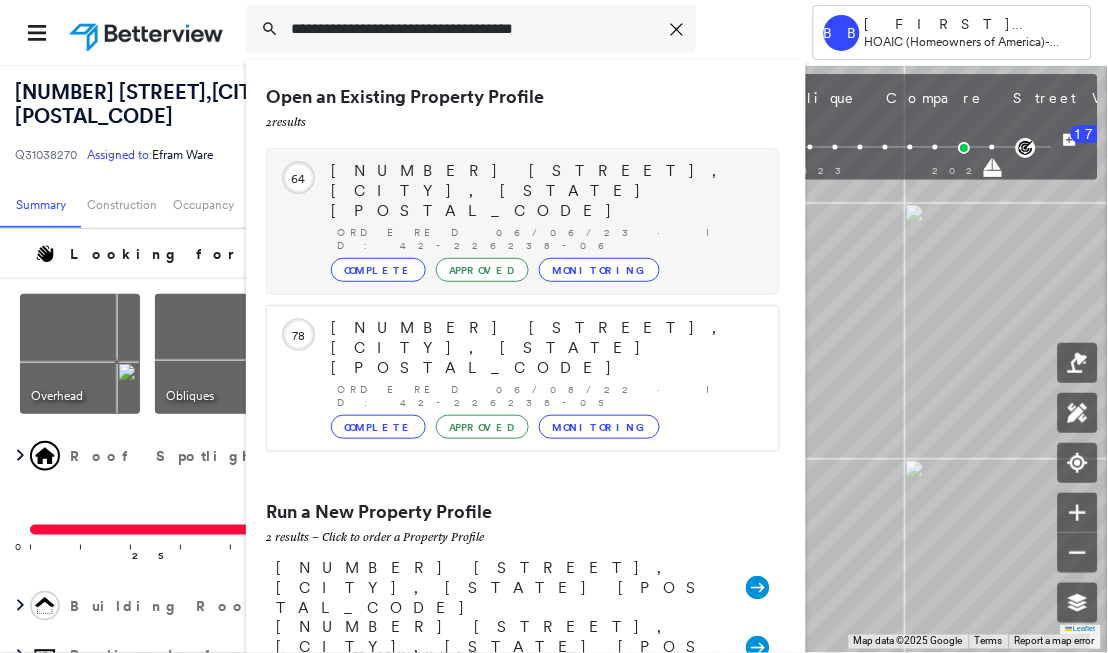 click on "Circled Text Icon 64 [NUMBER] [STREET], [CITY], [STATE] [POSTAL_CODE] Ordered 06/06/23 · ID: 42-226238-06 Complete Approved Monitoring" at bounding box center [523, 221] 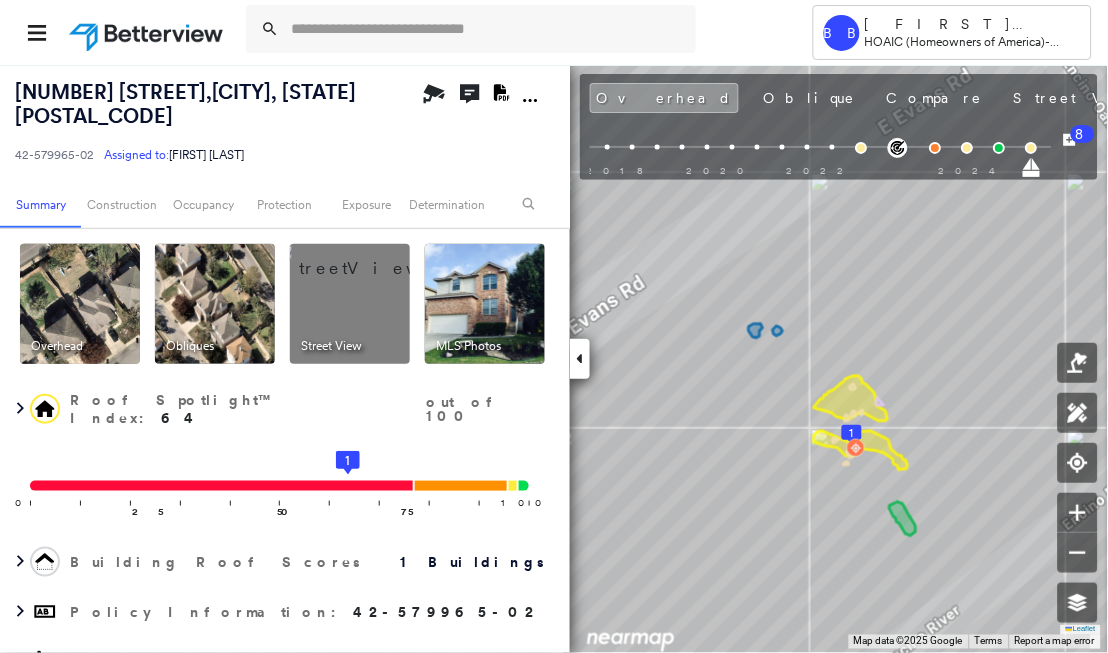click on "Open Comments Download PDF Report" at bounding box center [510, 122] 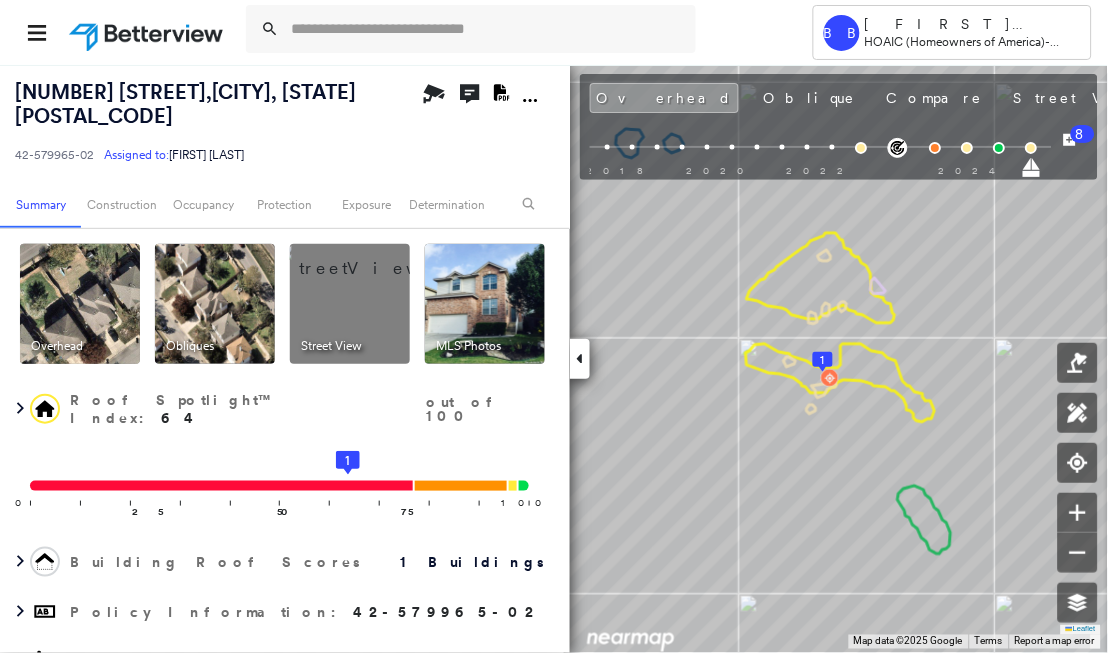 click on "[NUMBER] [STREET] ,  [CITY], [STATE] [POSTAL_CODE] [ID] Assigned to:  [FIRST] [LAST] Assigned to:  [FIRST] [LAST] [ID] Assigned to:  [FIRST] [LAST]" at bounding box center [217, 122] 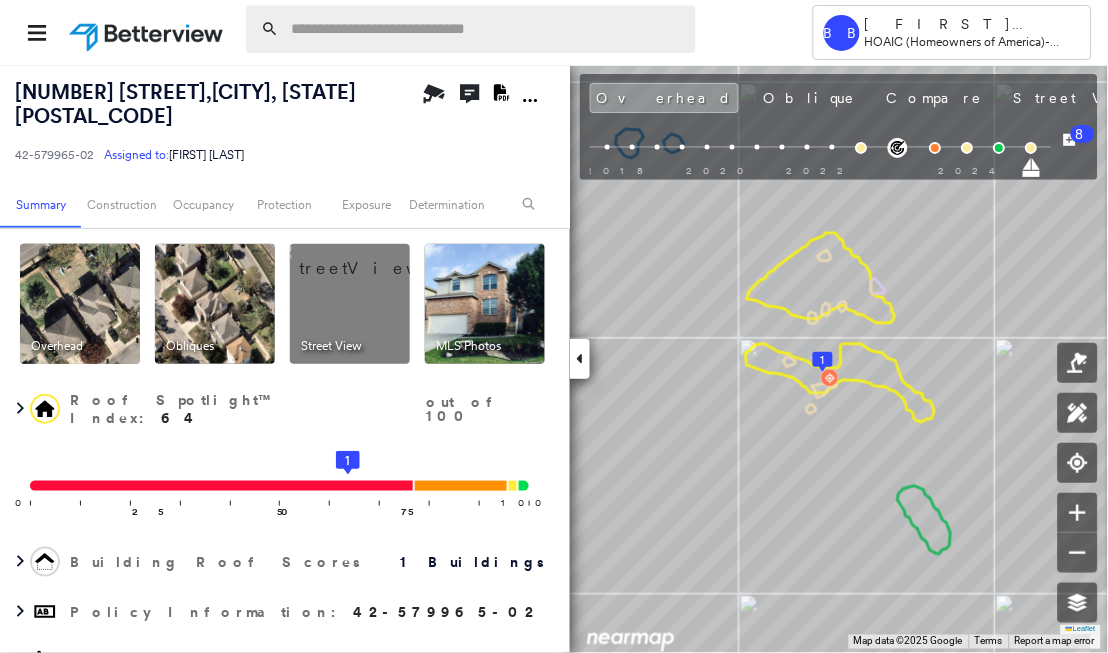click at bounding box center (487, 29) 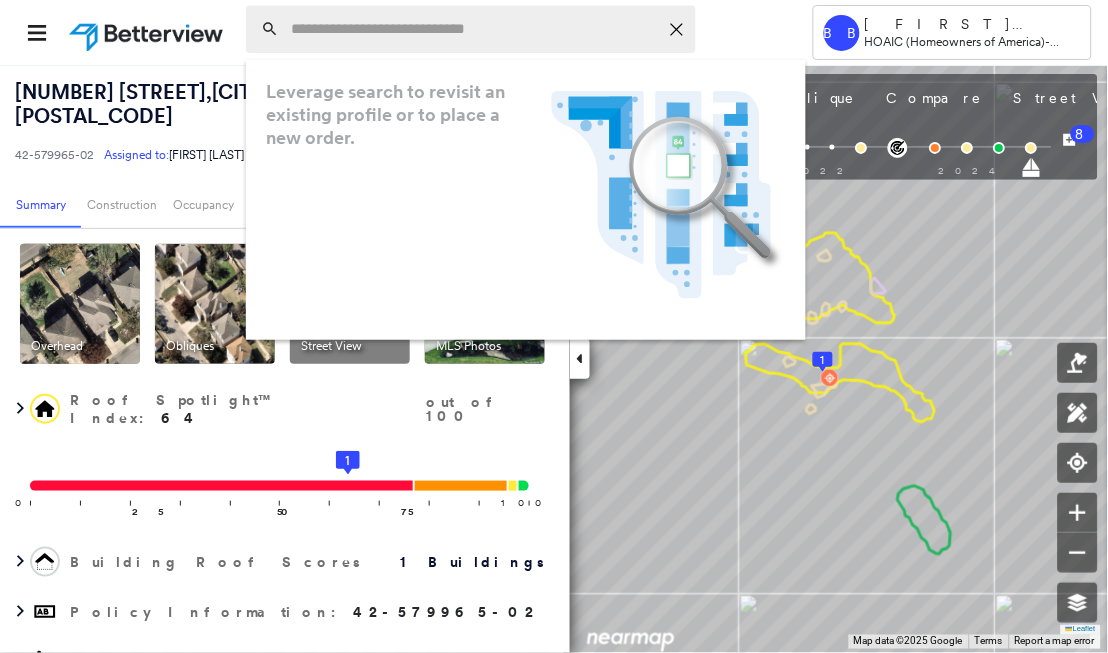 paste on "**********" 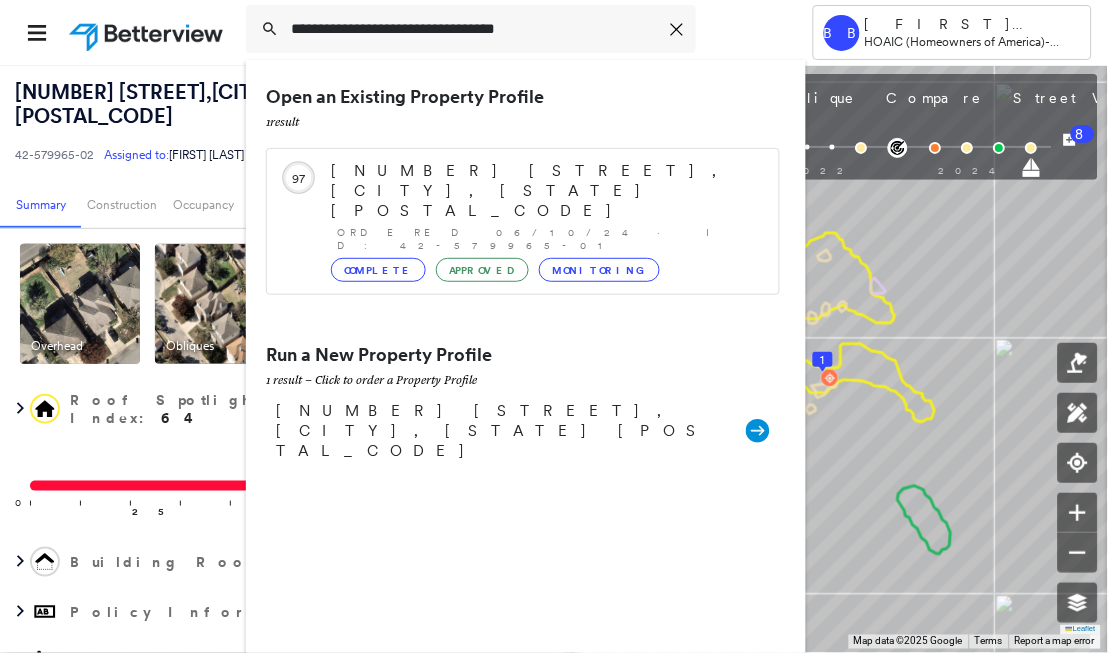 type on "**********" 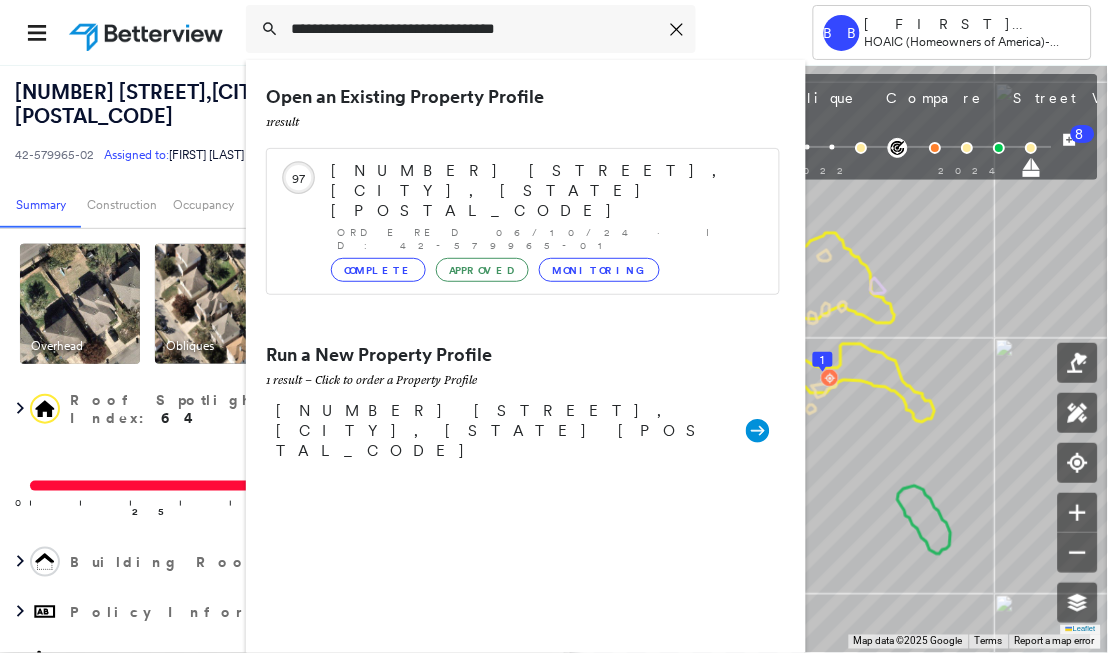 click on "[NUMBER] [STREET], [CITY], [STATE] [POSTAL_CODE]" at bounding box center [545, 191] 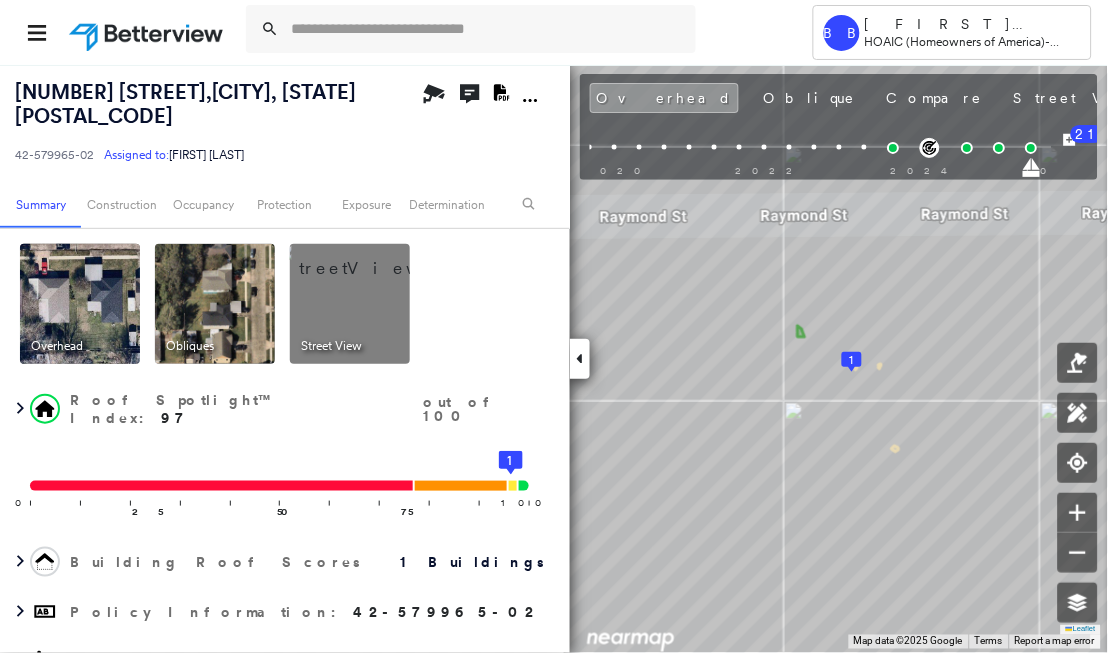 click on "[NUMBER] [STREET] ,  [CITY], [STATE] [POSTAL_CODE] [ID] Assigned to:  [FIRST] [LAST] Assigned to:  [FIRST] [LAST] [ID] Assigned to:  [FIRST] [LAST] Open Comments Download PDF Report" at bounding box center [285, 122] 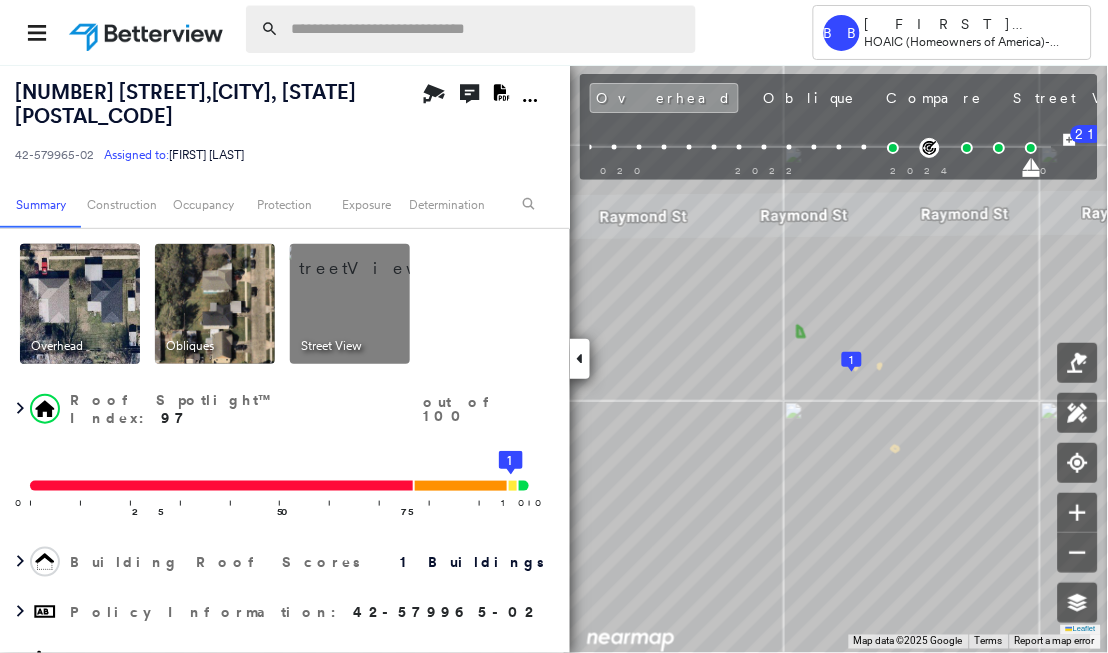 click at bounding box center (487, 29) 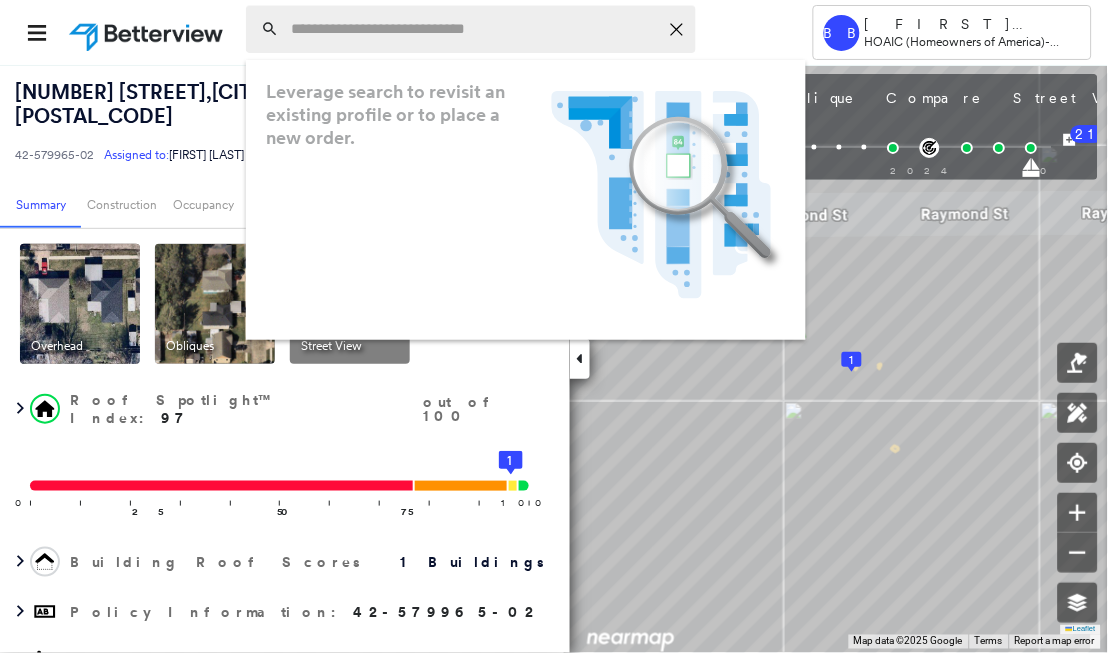 paste on "**********" 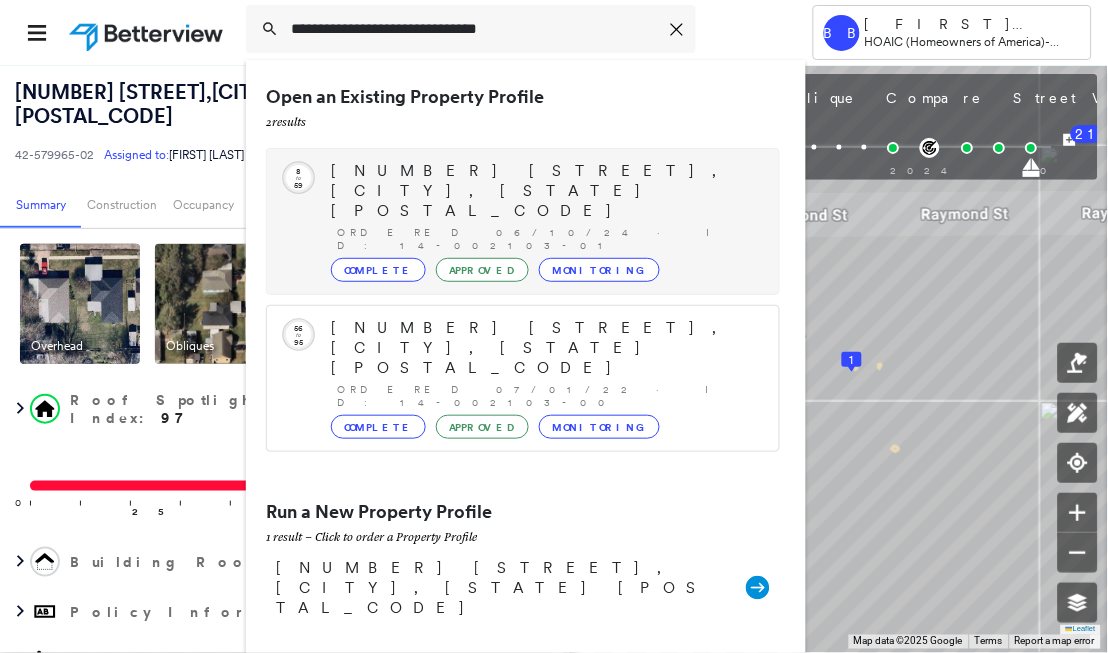 type on "**********" 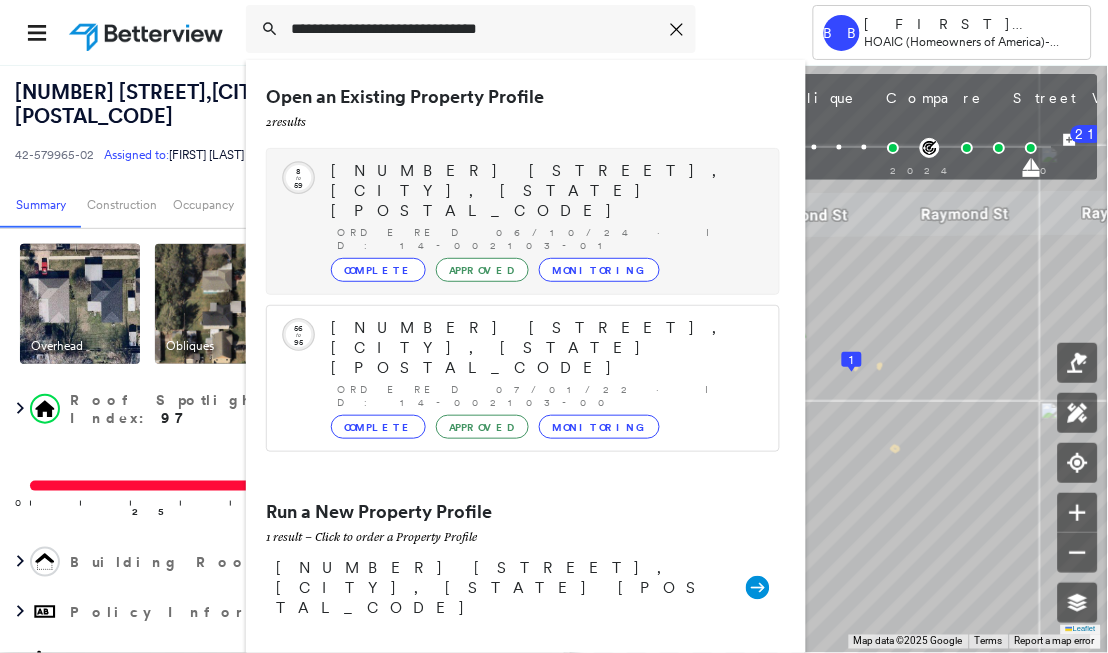click on "[NUMBER] [STREET], [CITY], [STATE] [POSTAL_CODE]" at bounding box center [545, 191] 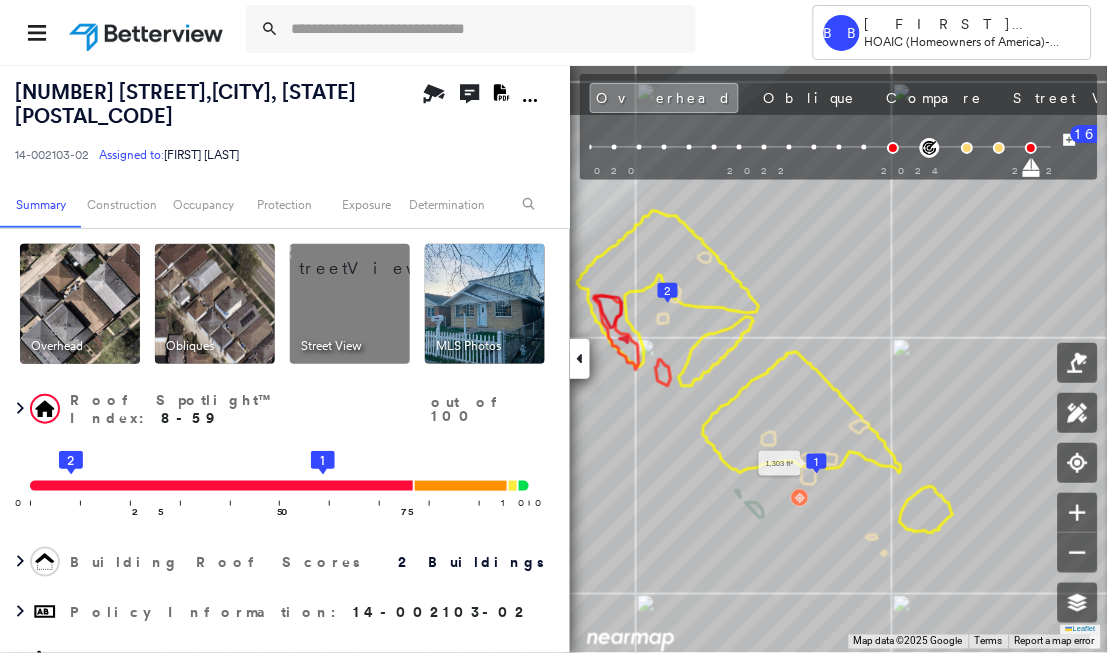 drag, startPoint x: 764, startPoint y: 342, endPoint x: 822, endPoint y: 452, distance: 124.35433 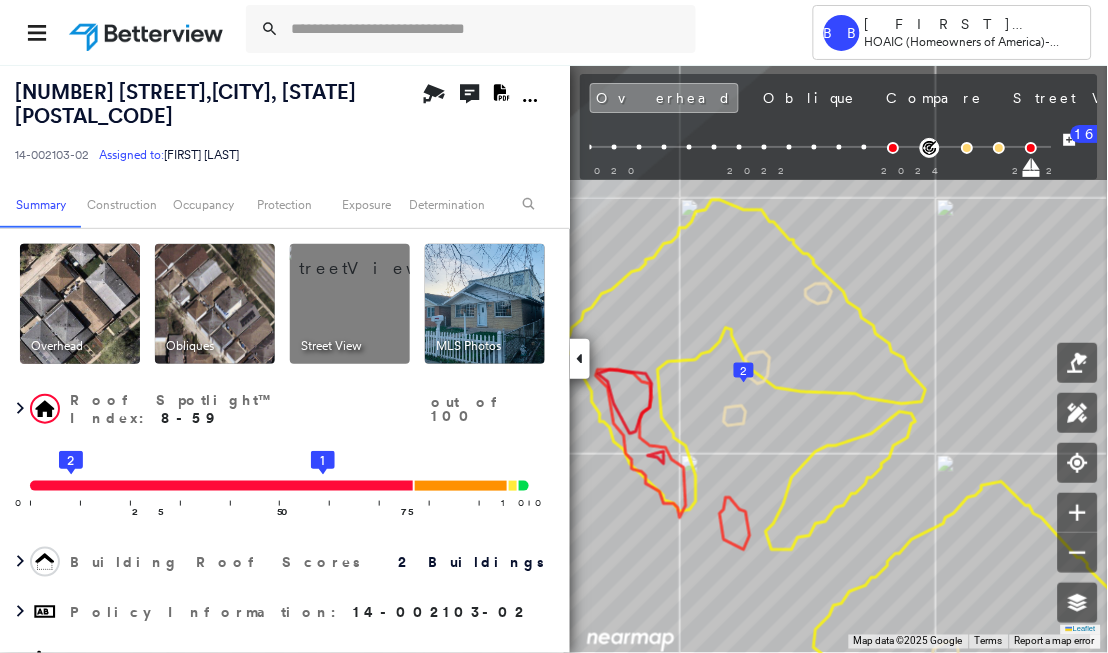 drag, startPoint x: 665, startPoint y: 330, endPoint x: 821, endPoint y: 503, distance: 232.94849 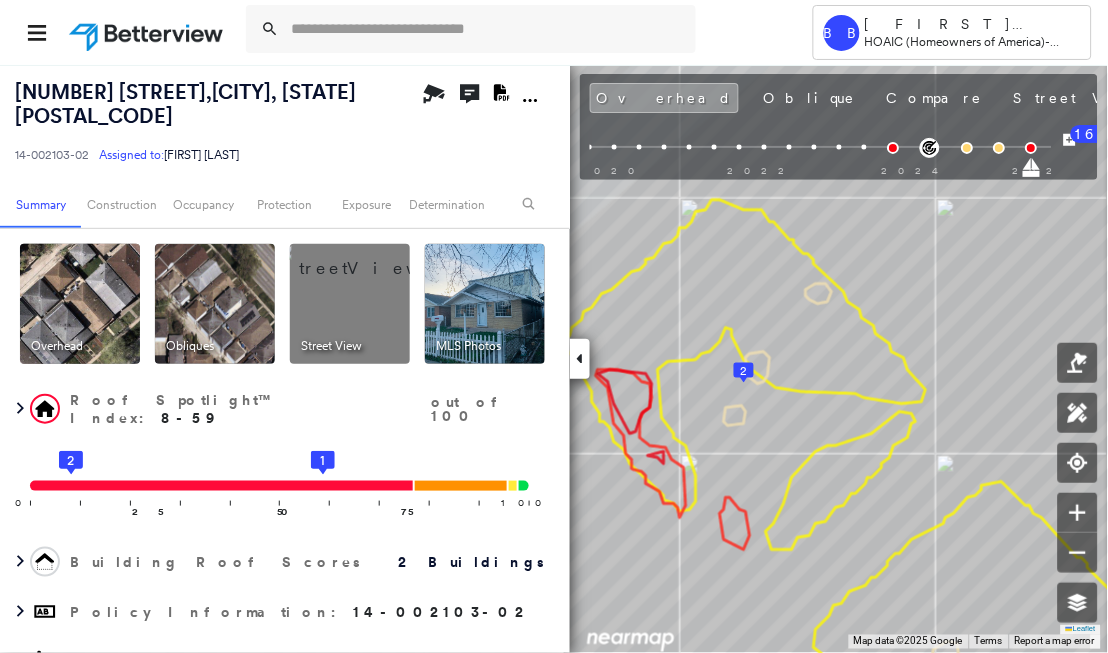 click on "14-002103-02 Assigned to:  [FIRST] [LAST]" at bounding box center [215, 155] 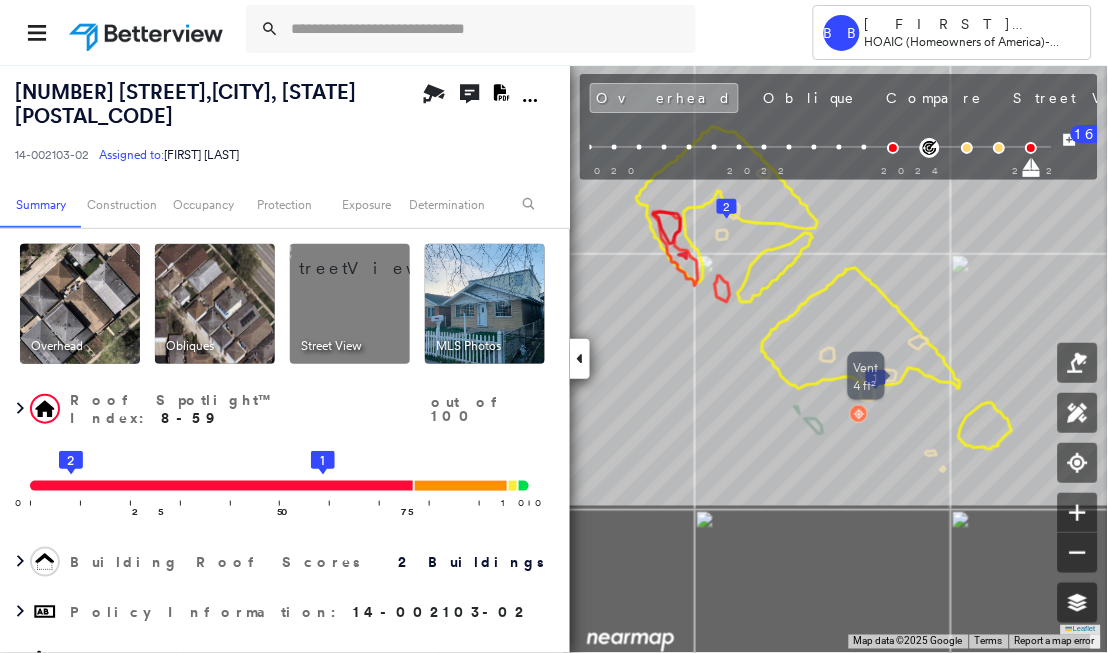 drag, startPoint x: 906, startPoint y: 556, endPoint x: 886, endPoint y: 376, distance: 181.1077 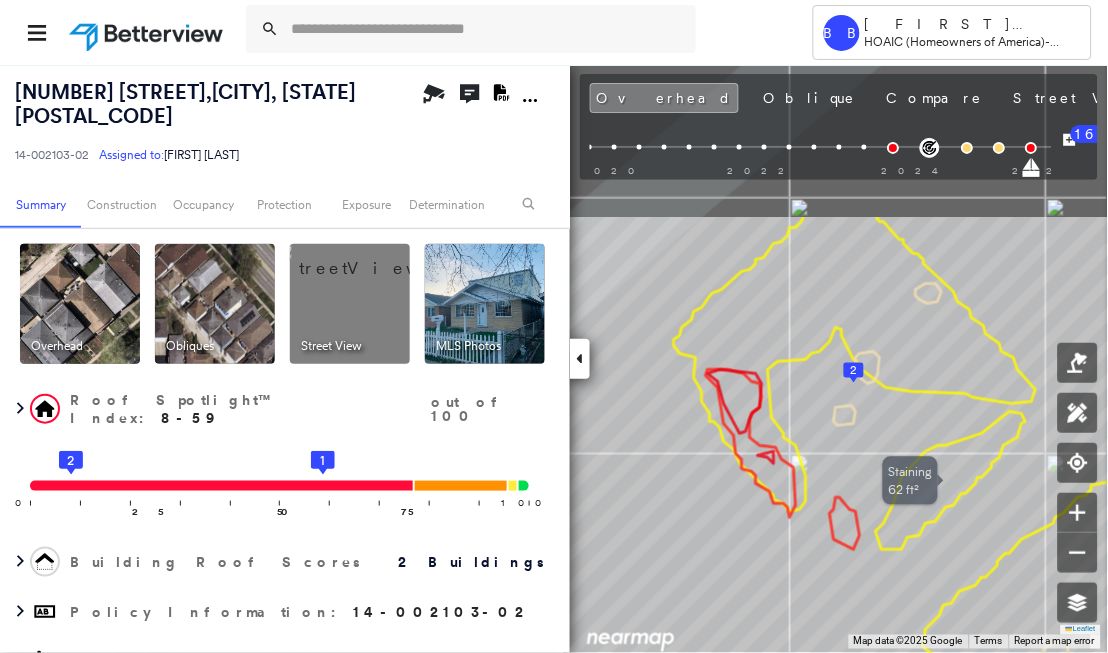 drag, startPoint x: 733, startPoint y: 306, endPoint x: 933, endPoint y: 512, distance: 287.1167 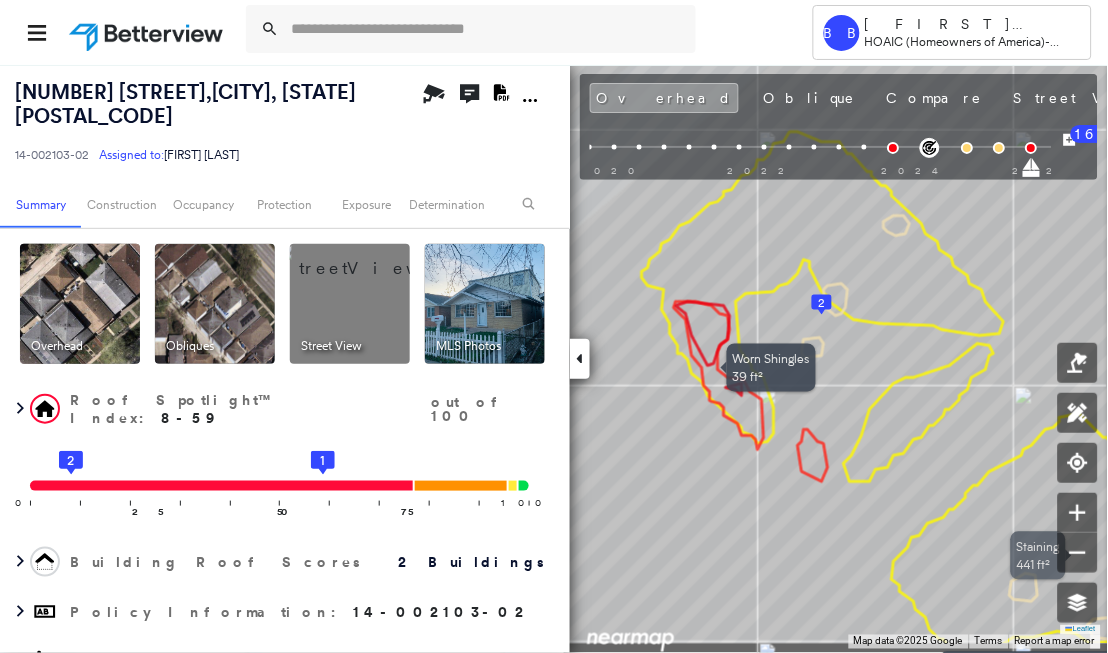 drag, startPoint x: 770, startPoint y: 495, endPoint x: 738, endPoint y: 427, distance: 75.153175 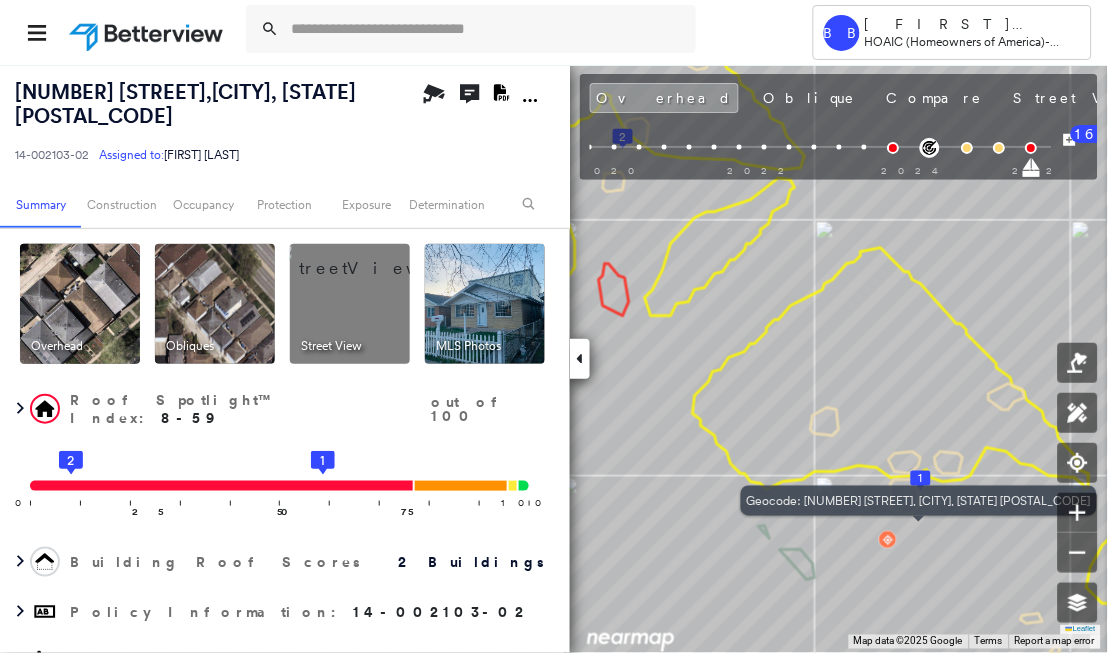 drag, startPoint x: 356, startPoint y: 145, endPoint x: 287, endPoint y: 55, distance: 113.40635 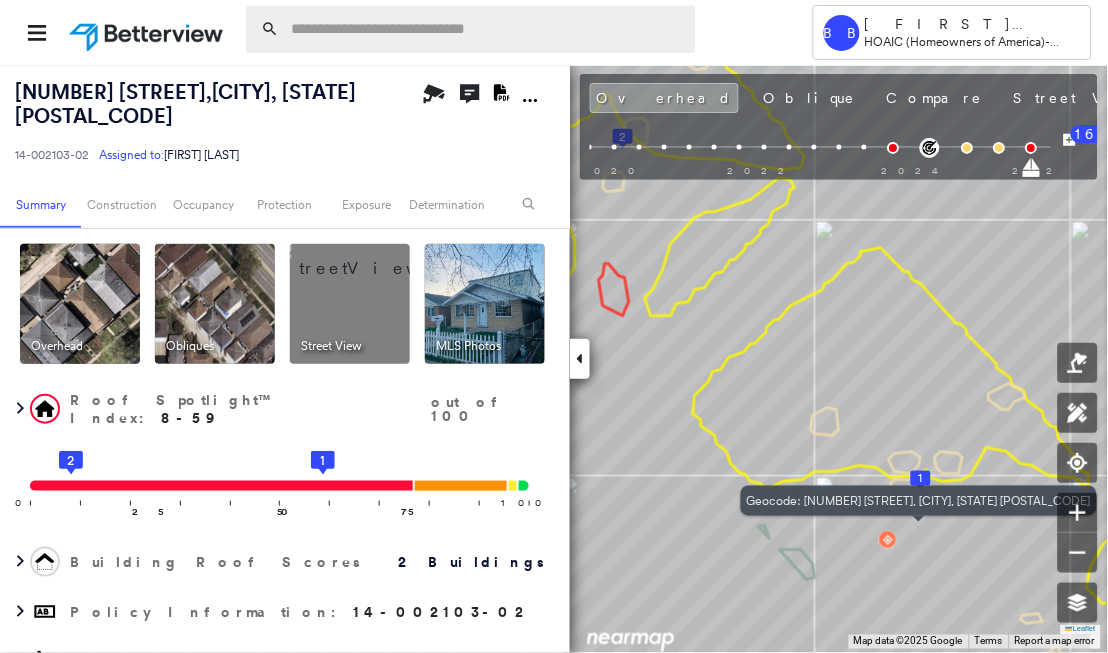 click at bounding box center [487, 29] 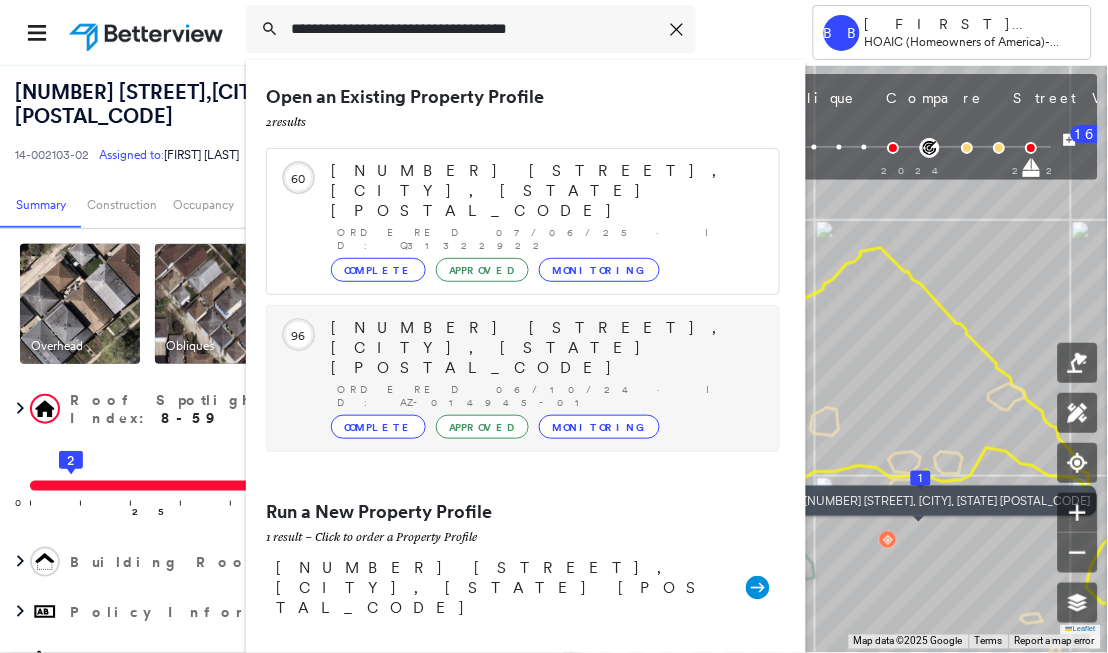 type on "**********" 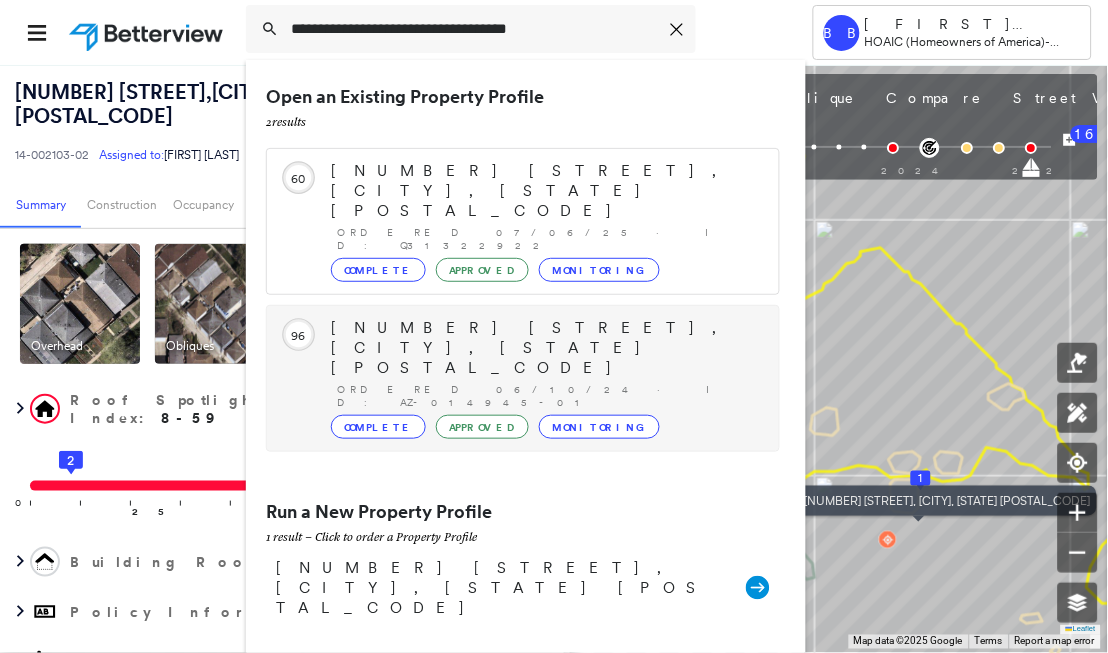 click on "[NUMBER] [STREET], [CITY], [STATE] [POSTAL_CODE]" at bounding box center [545, 348] 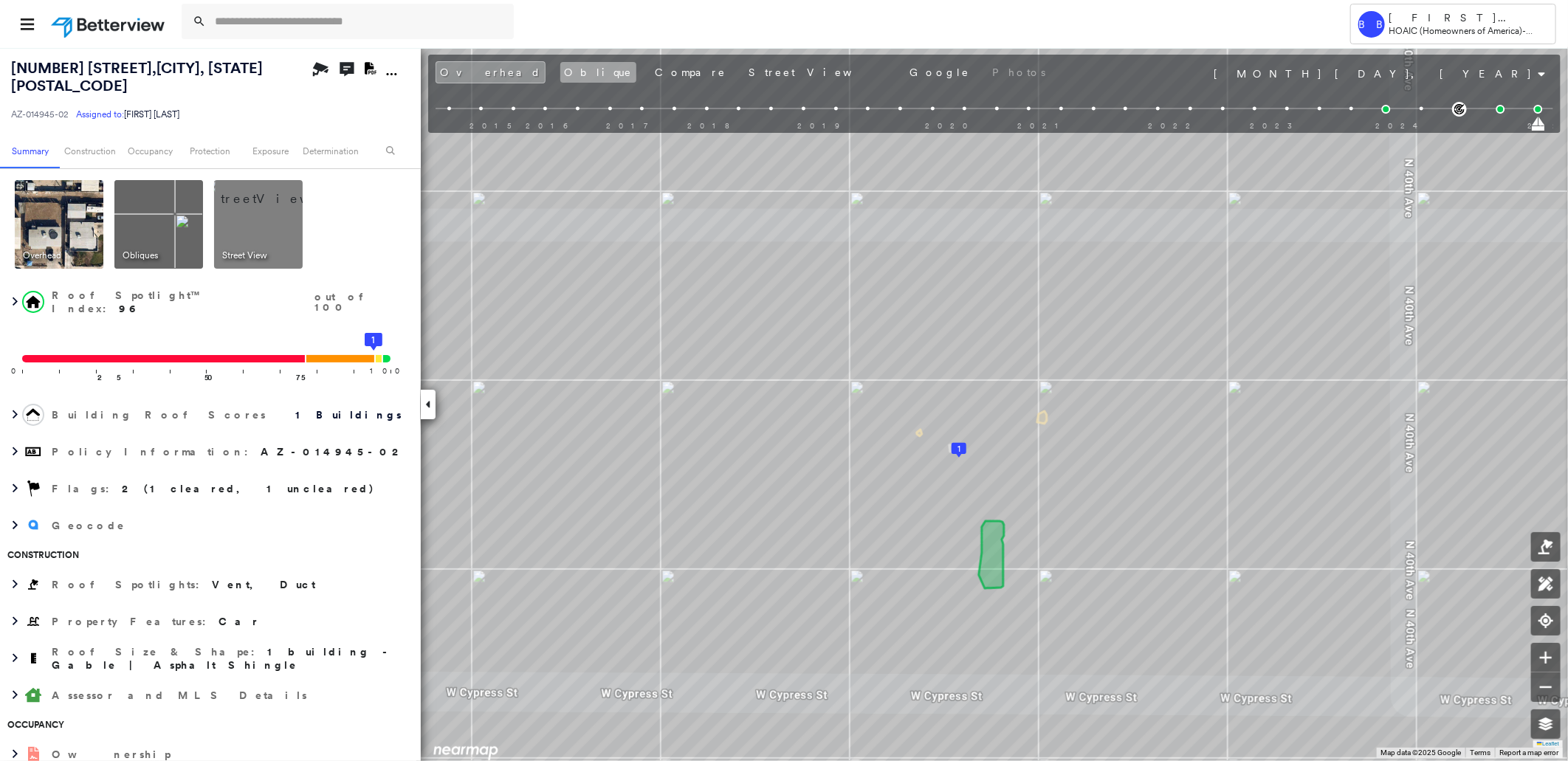 click on "Oblique" at bounding box center (598, 72) 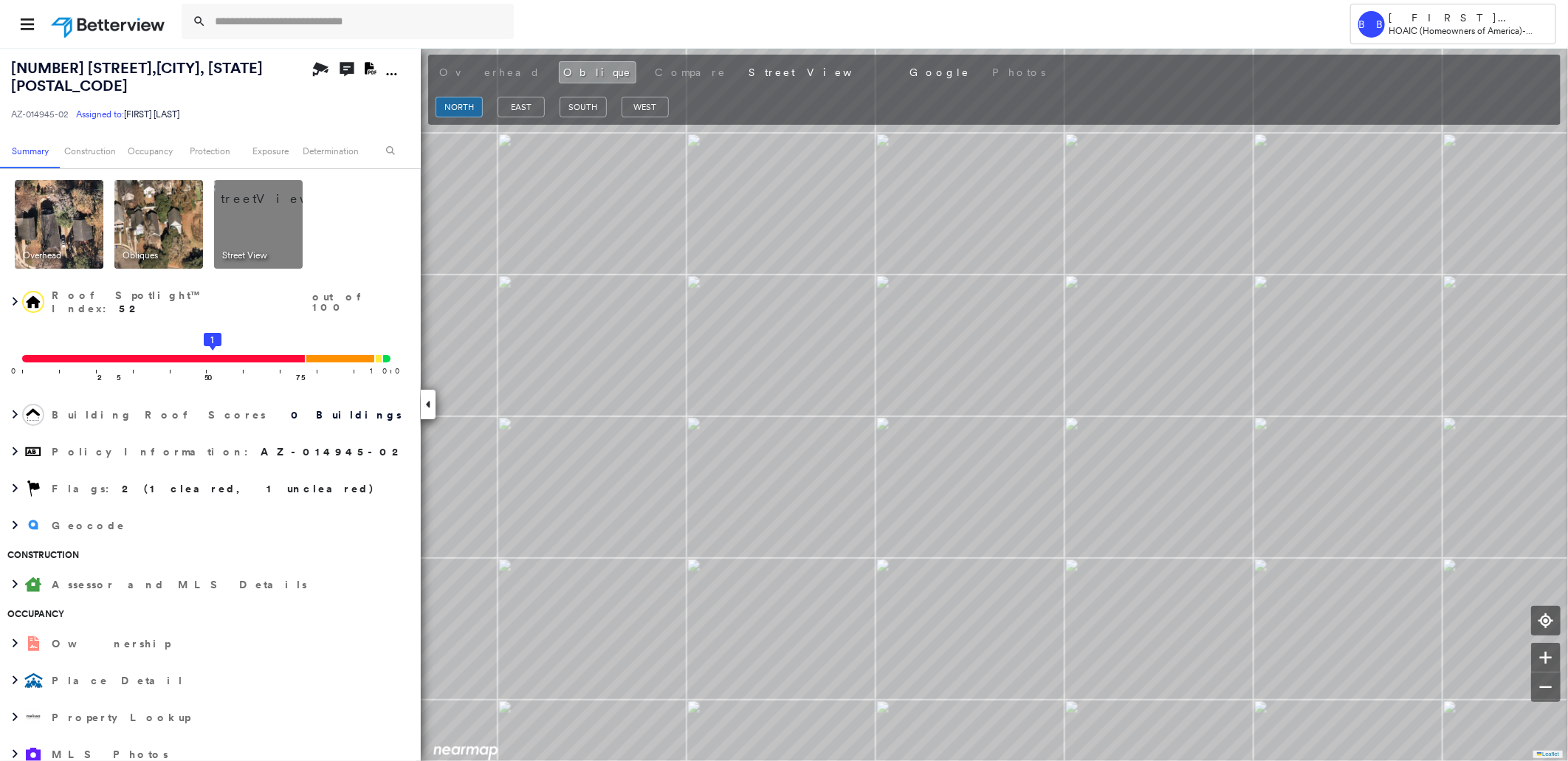 click on "Overhead Oblique Compare Street View Google Photos" at bounding box center (881, 72) 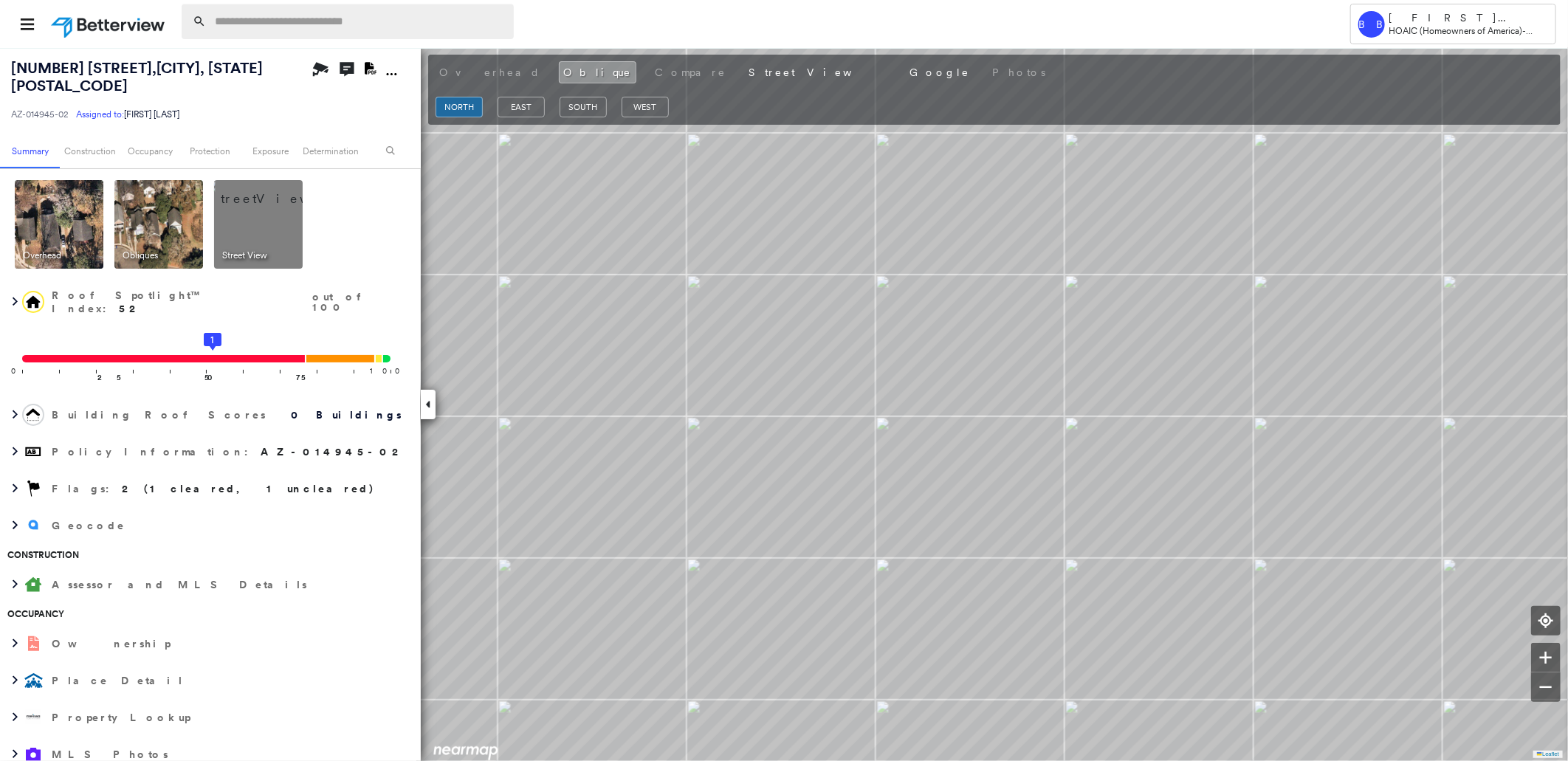 paste on "**********" 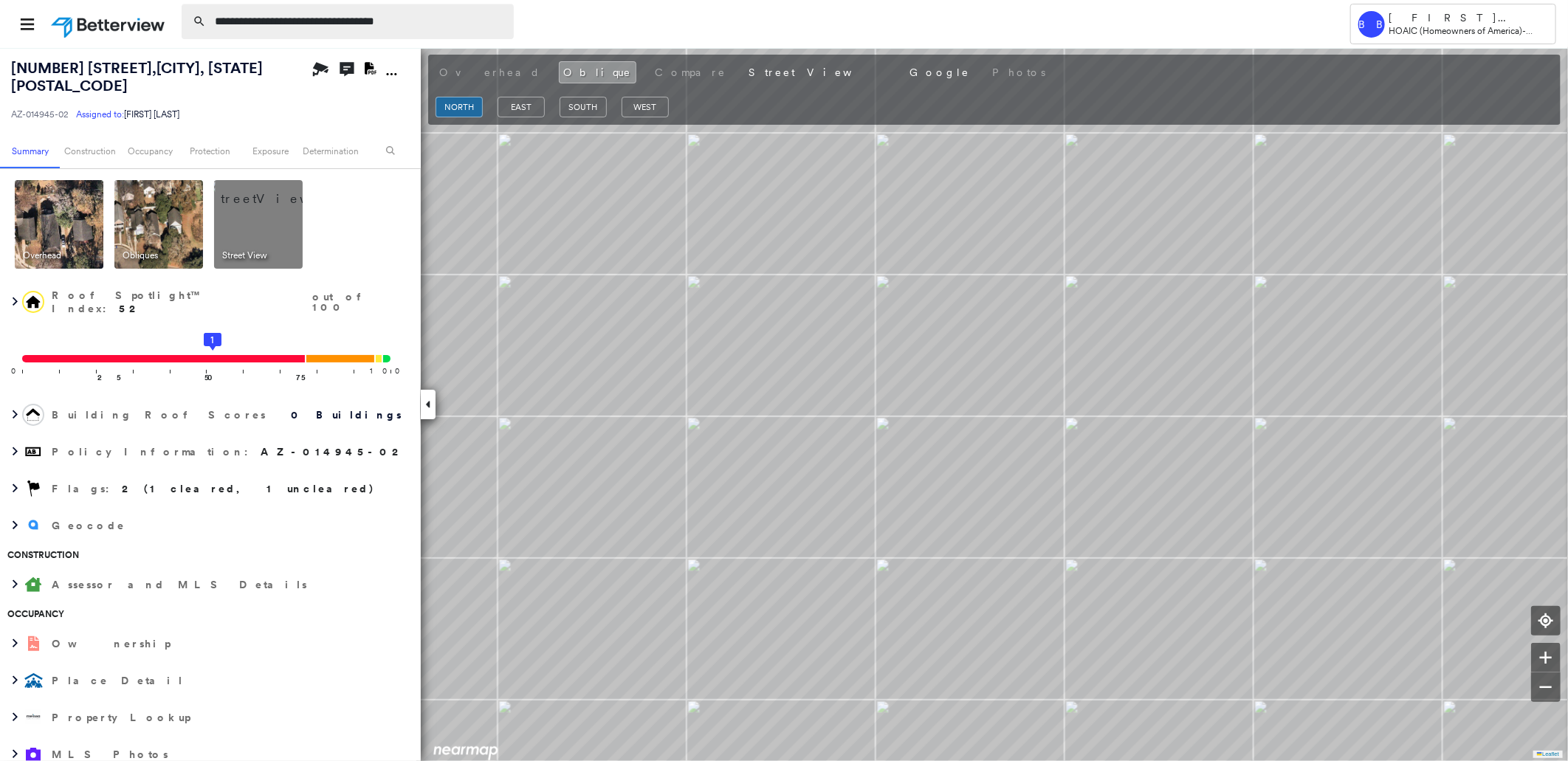 click on "**********" at bounding box center [360, 21] 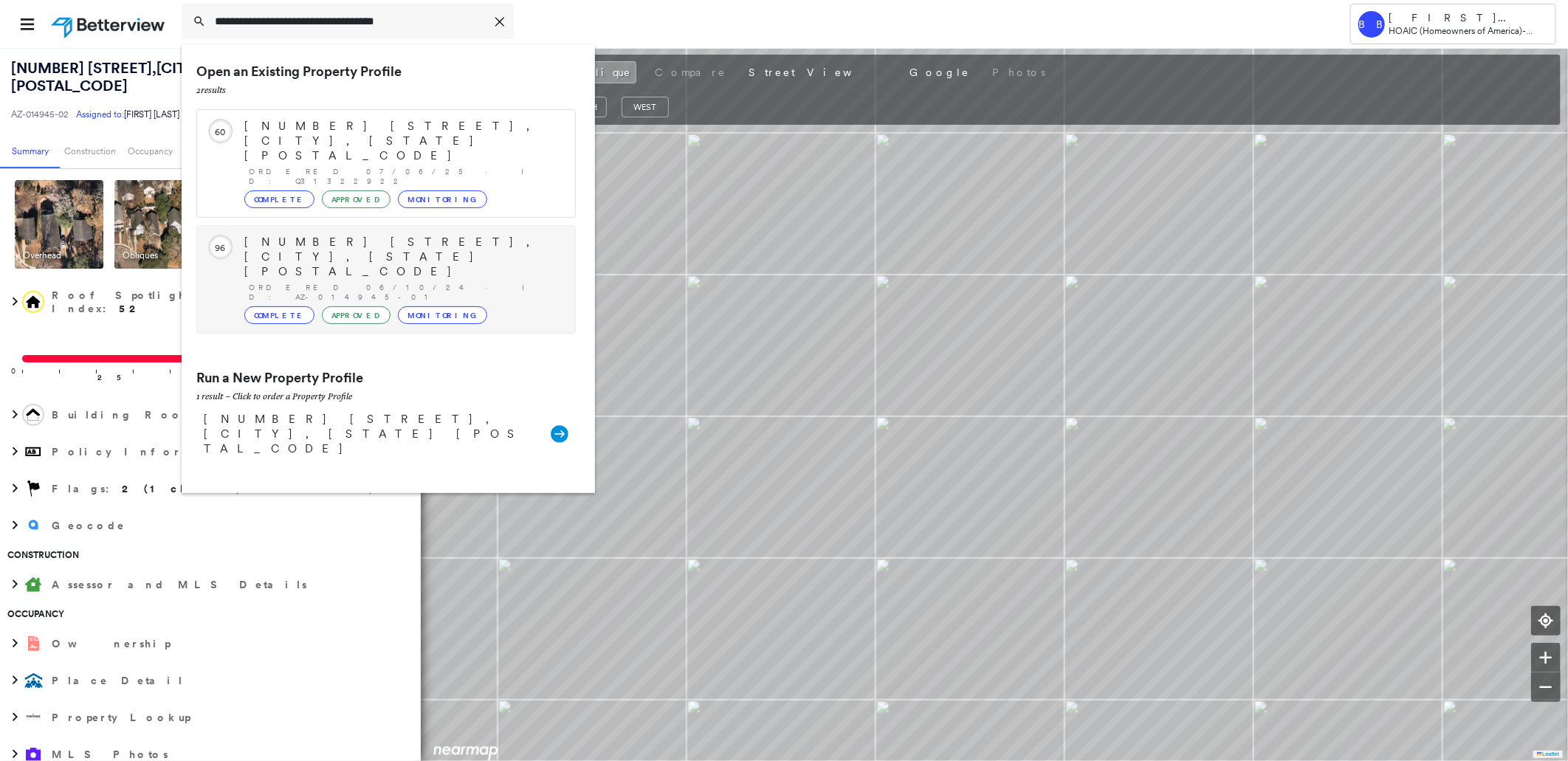 type on "**********" 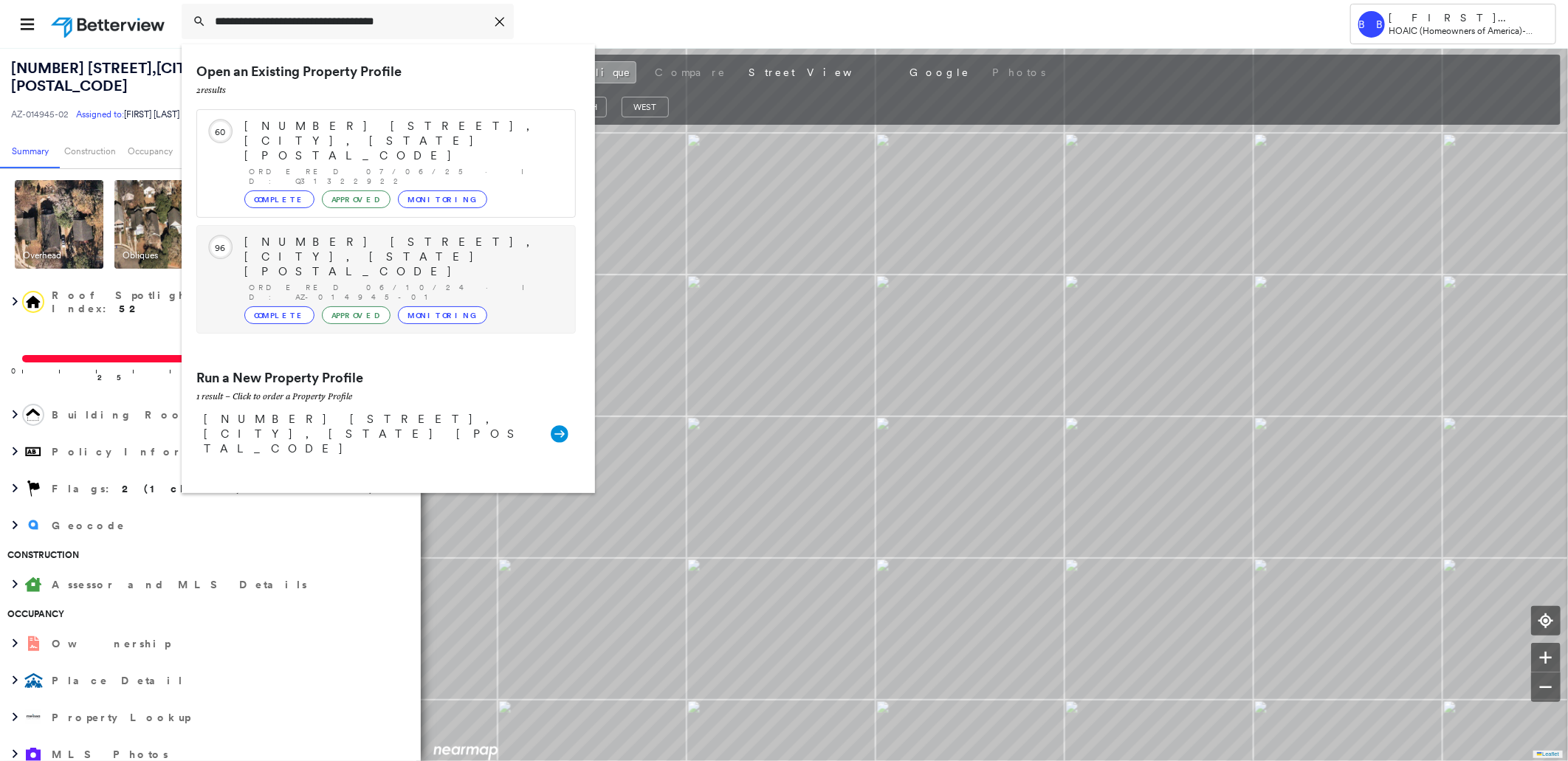 click on "Circled Text Icon 96 [NUMBER] [STREET], [CITY], [STATE] [POSTAL_CODE] Ordered 06/10/24 · ID: AZ-014945-01 Complete Approved Monitoring" at bounding box center (386, 279) 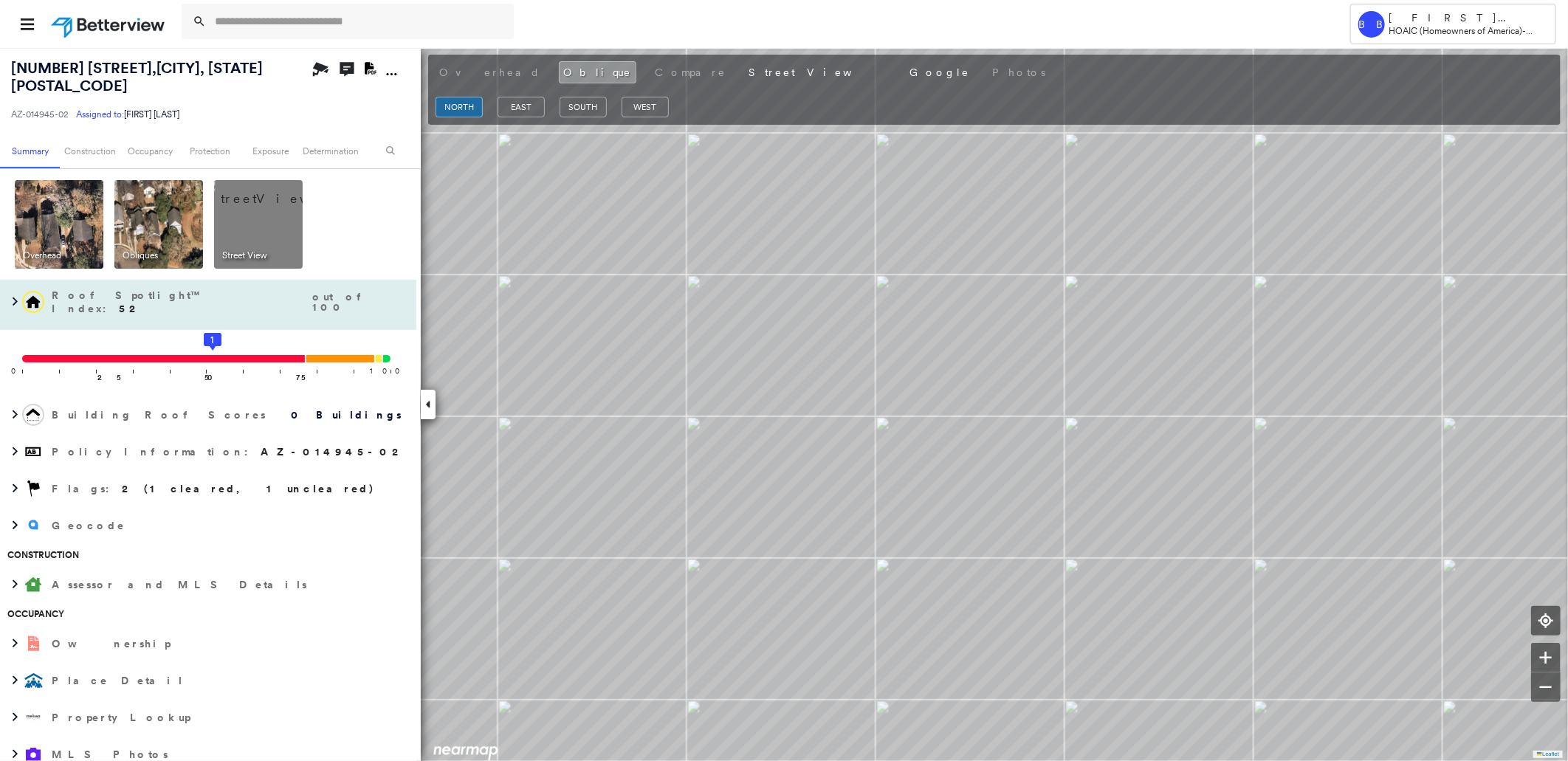 click on "0 100 25 50 75 1" at bounding box center (208, 363) 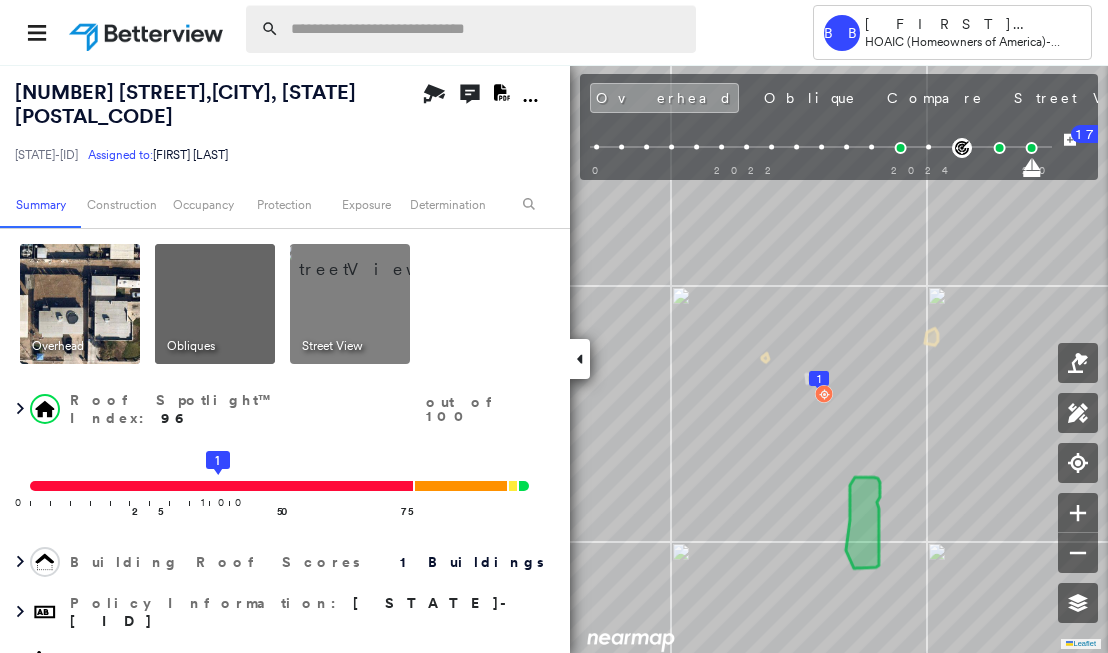 scroll, scrollTop: 0, scrollLeft: 0, axis: both 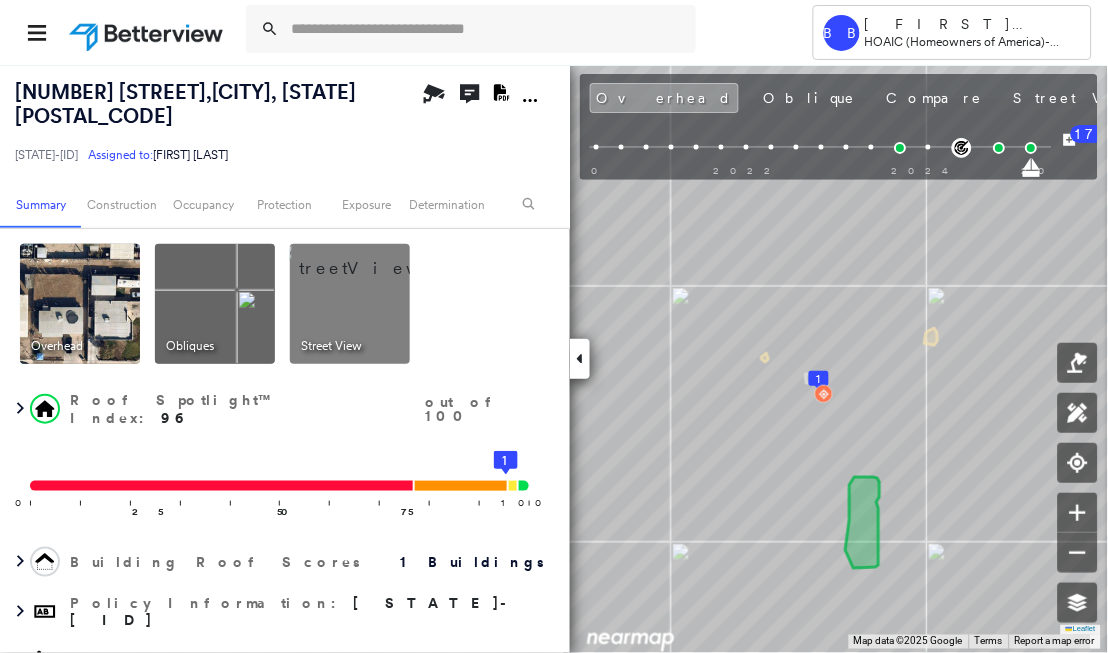 click on "4010 W CYPRESS ST ,  PHOENIX, AZ 85009 AZ-014945-02 Assigned to:  Richard Sanders Assigned to:  Richard Sanders AZ-014945-02 Assigned to:  Richard Sanders Open Comments Download PDF Report" at bounding box center (285, 122) 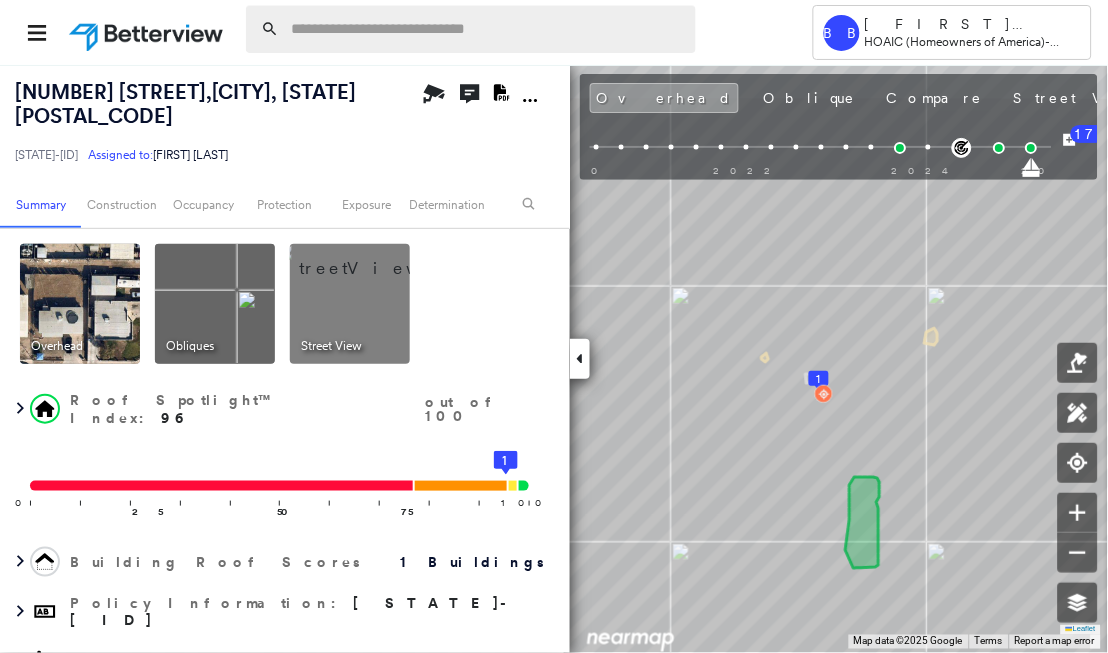 click at bounding box center [487, 29] 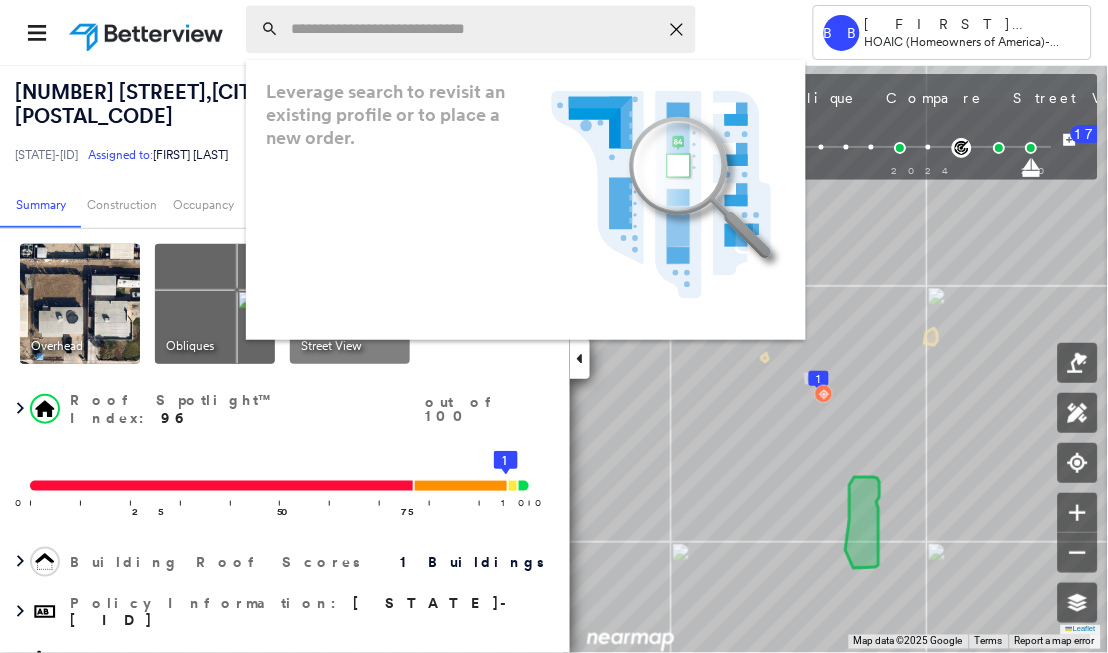 paste on "**********" 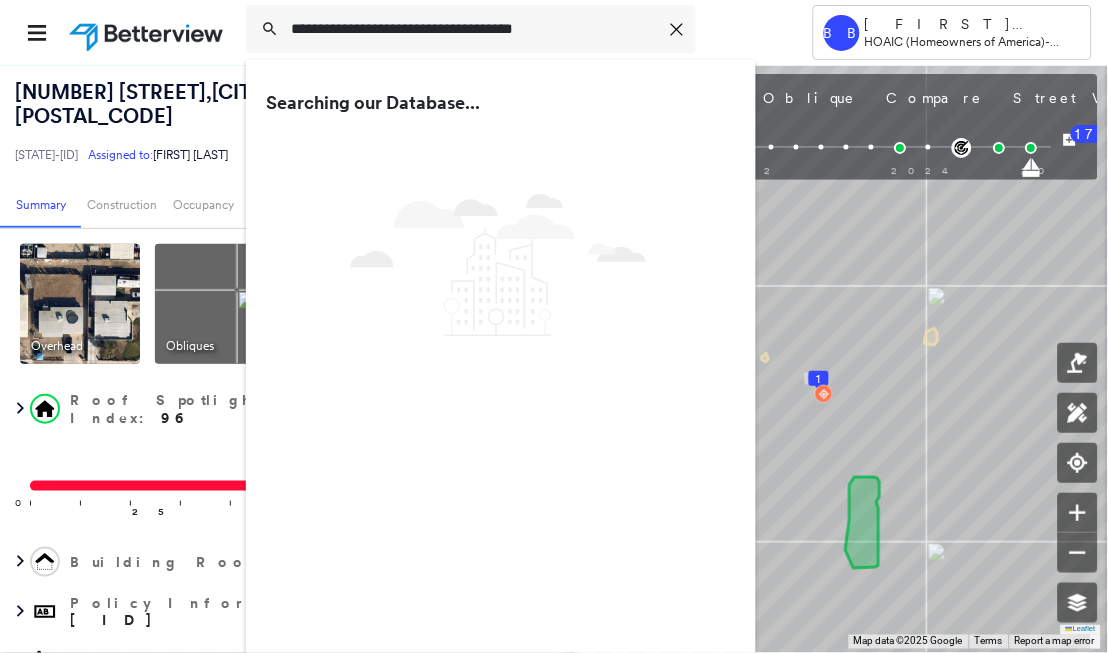type on "**********" 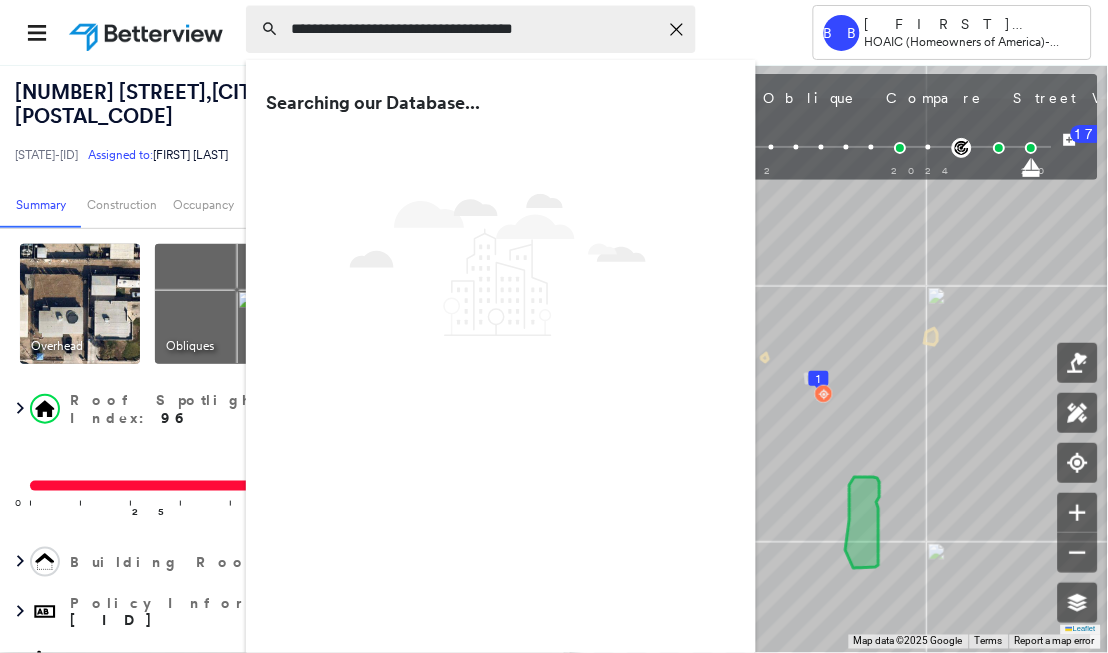 click on "**********" at bounding box center (474, 29) 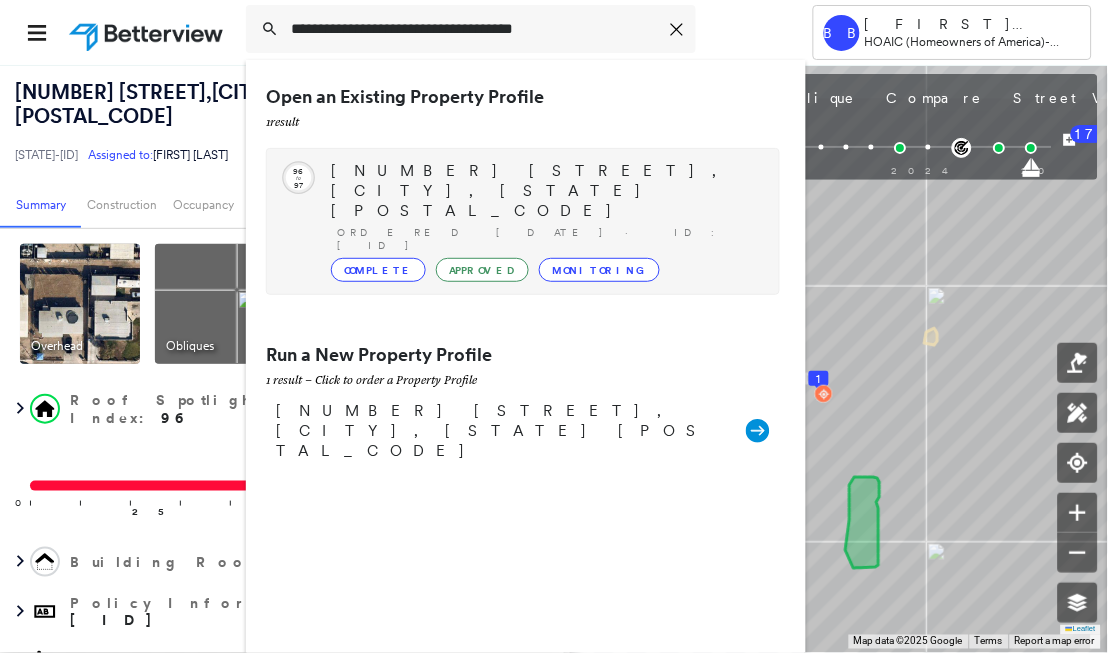 click on "5537 WEDGWOOD DR, FORT WORTH, TX 76133" at bounding box center [545, 191] 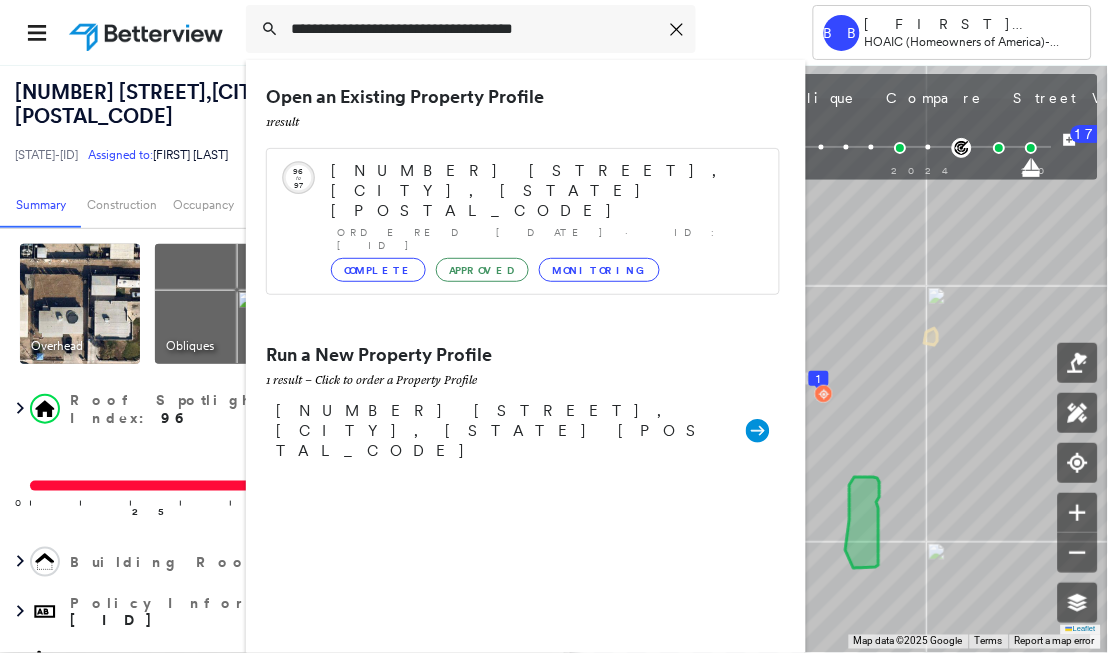 type 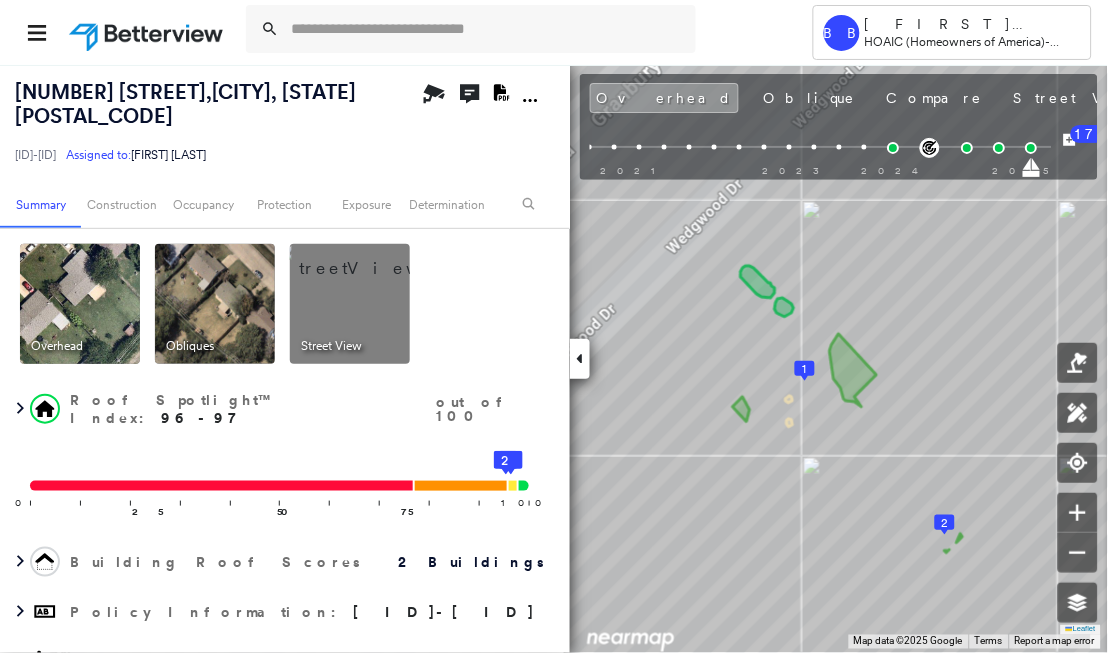 click on "Assigned to:  Richard Sanders" at bounding box center (215, 145) 